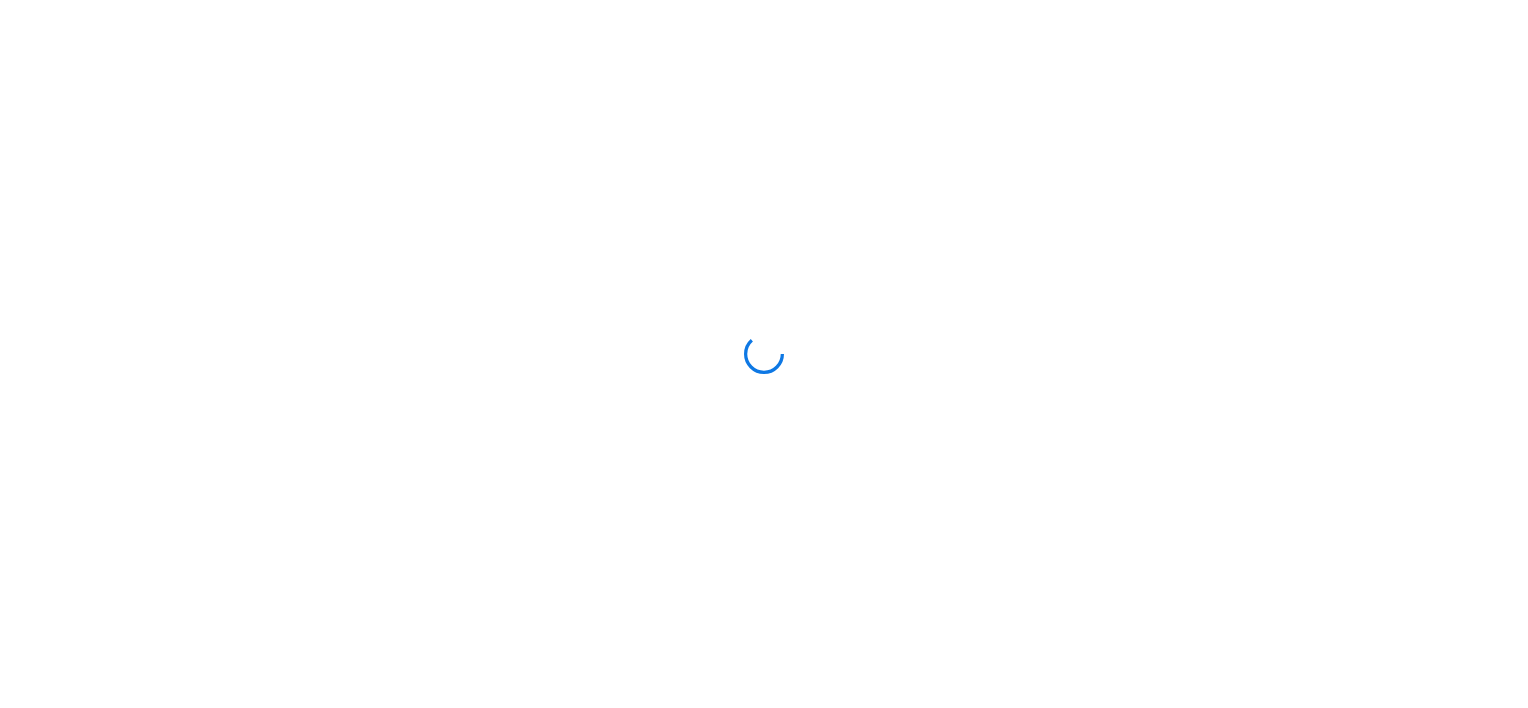scroll, scrollTop: 0, scrollLeft: 0, axis: both 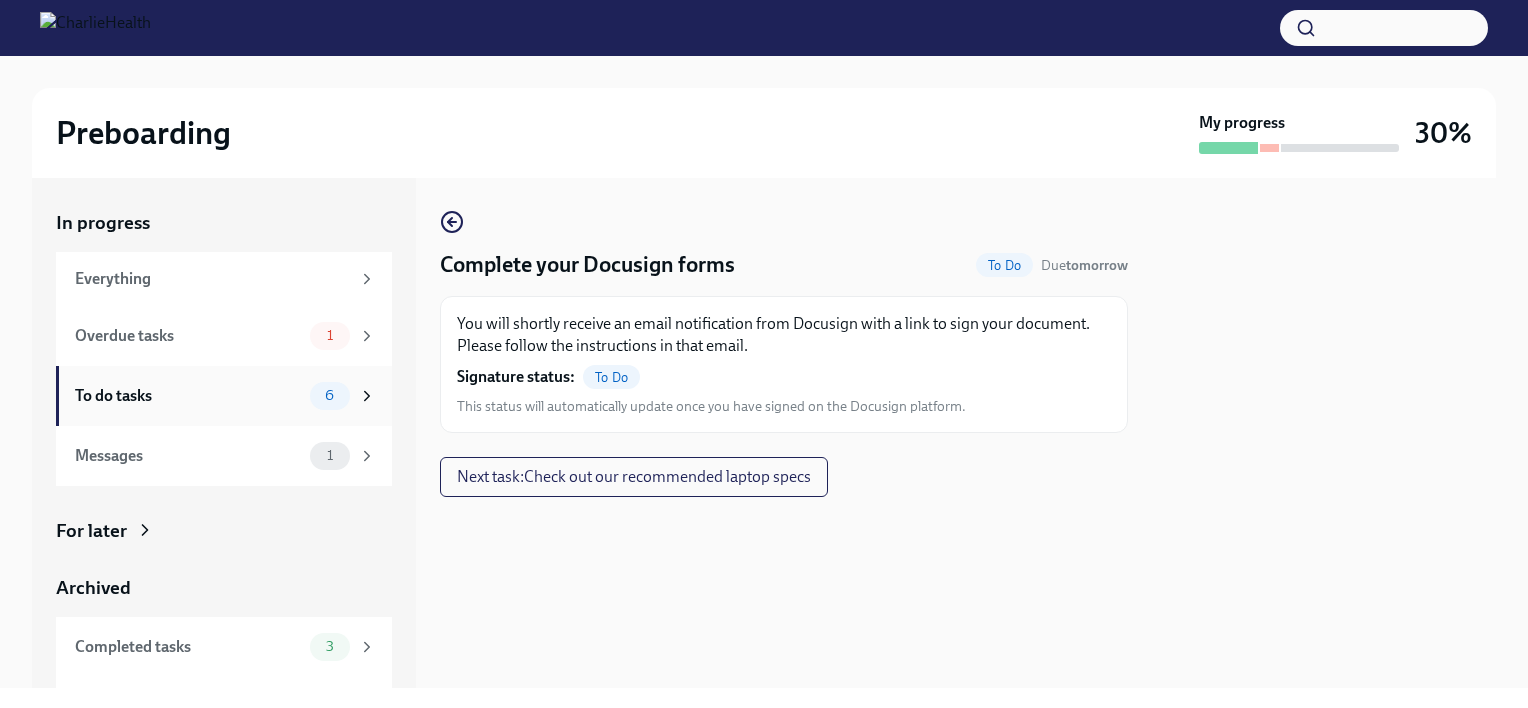 click on "6" at bounding box center [329, 395] 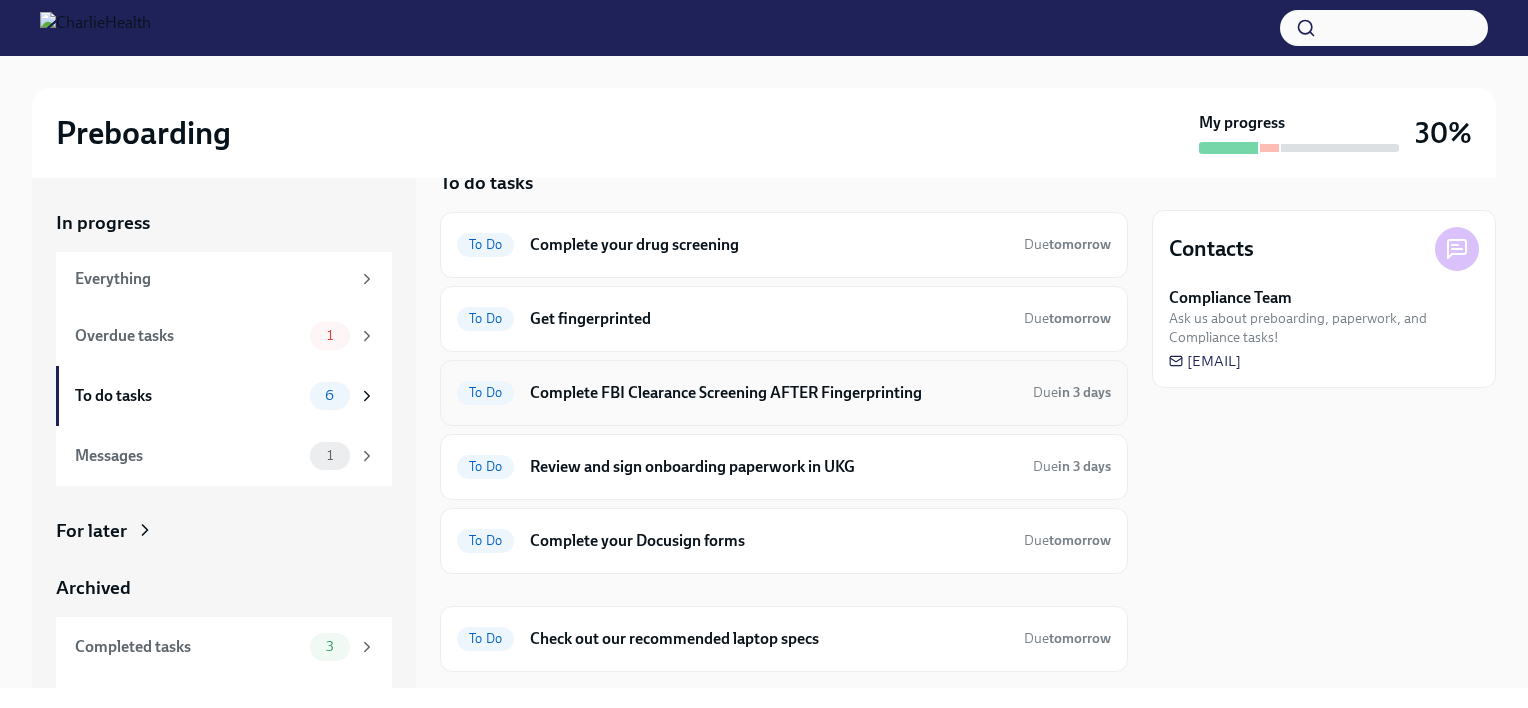 scroll, scrollTop: 84, scrollLeft: 0, axis: vertical 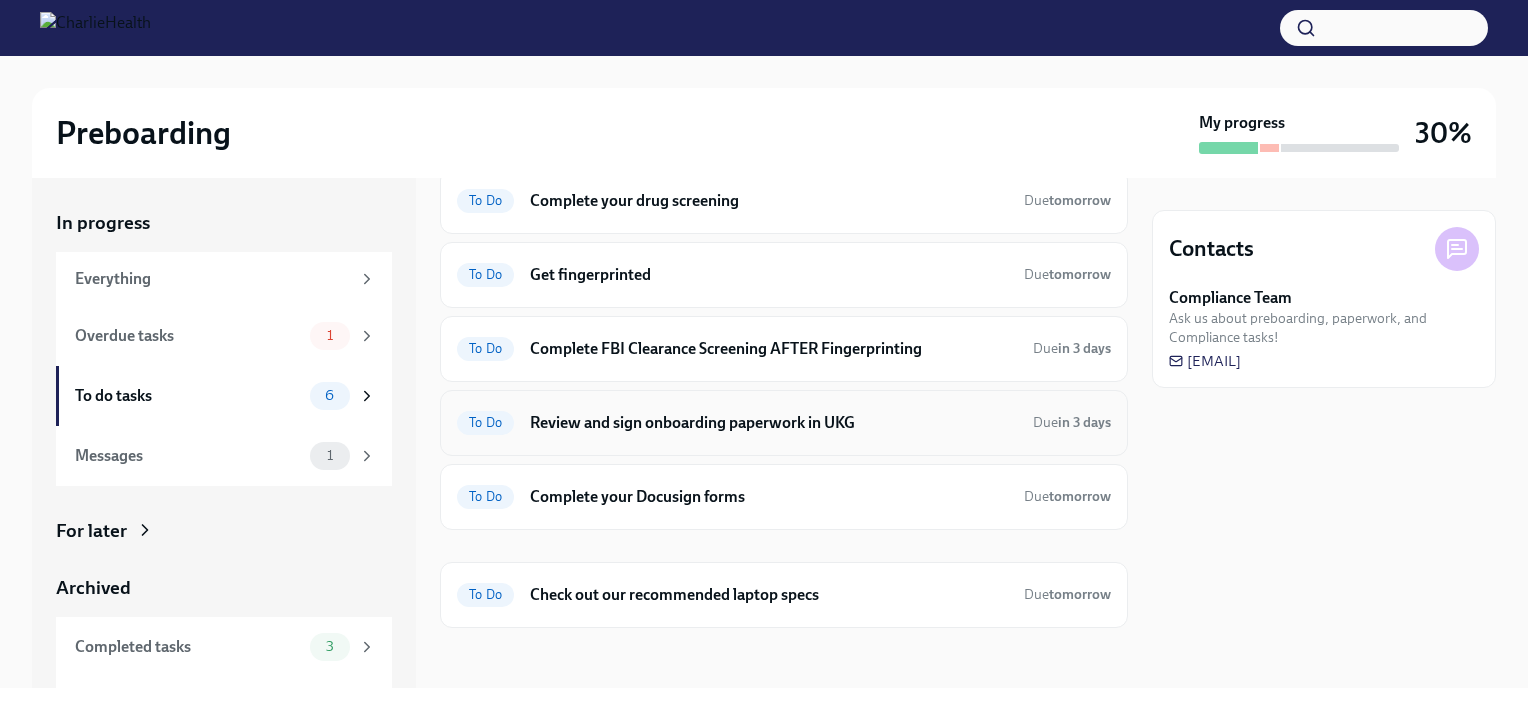 click on "Review and sign onboarding paperwork in UKG" at bounding box center [773, 423] 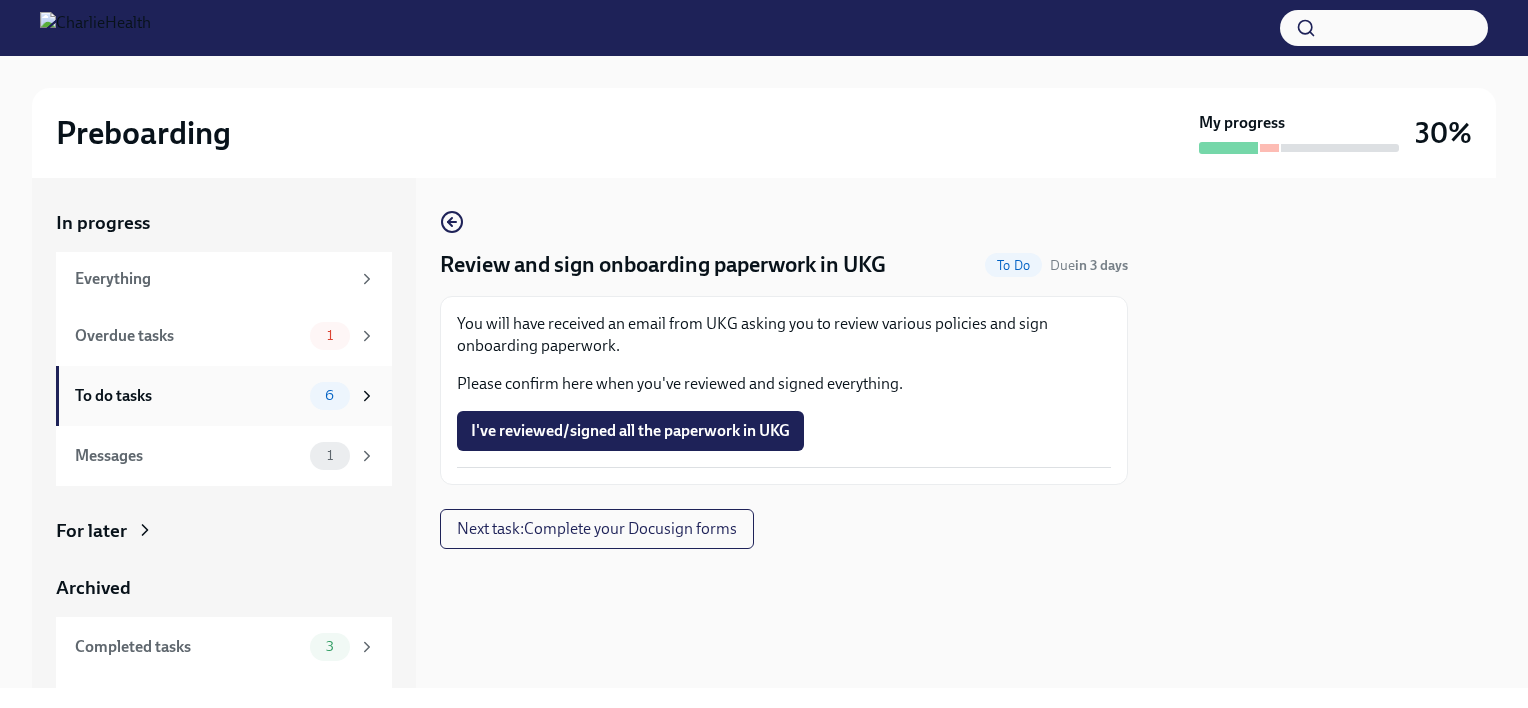 click 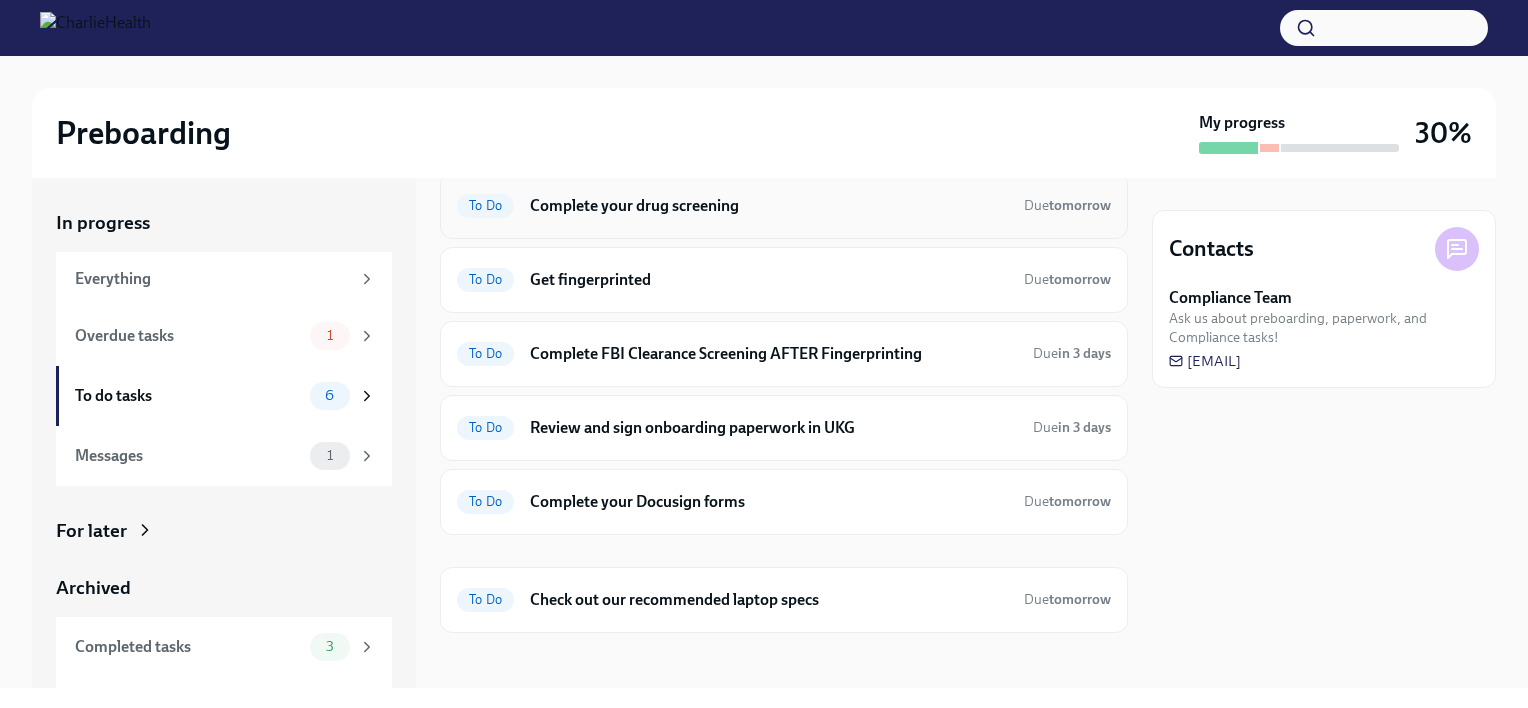 scroll, scrollTop: 84, scrollLeft: 0, axis: vertical 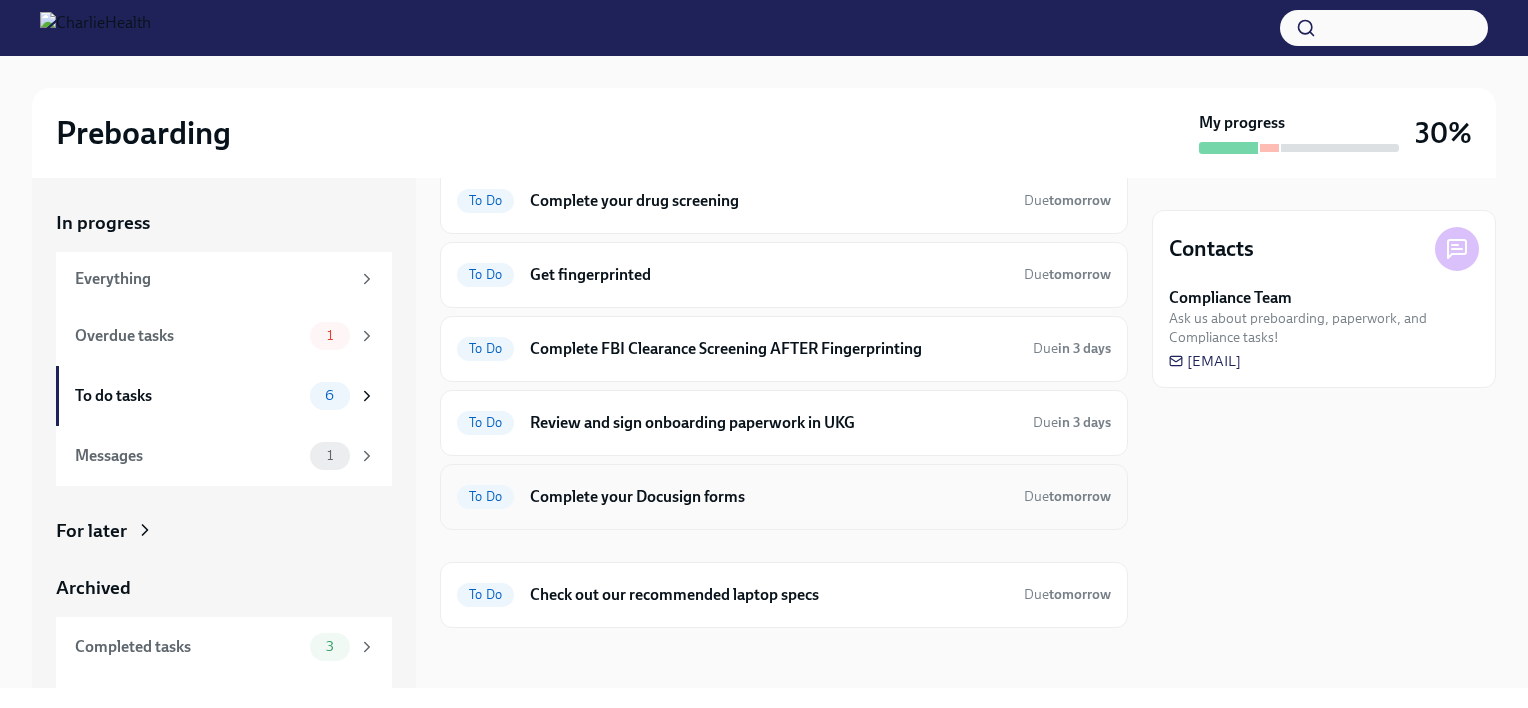 click on "Complete your Docusign forms" at bounding box center [769, 497] 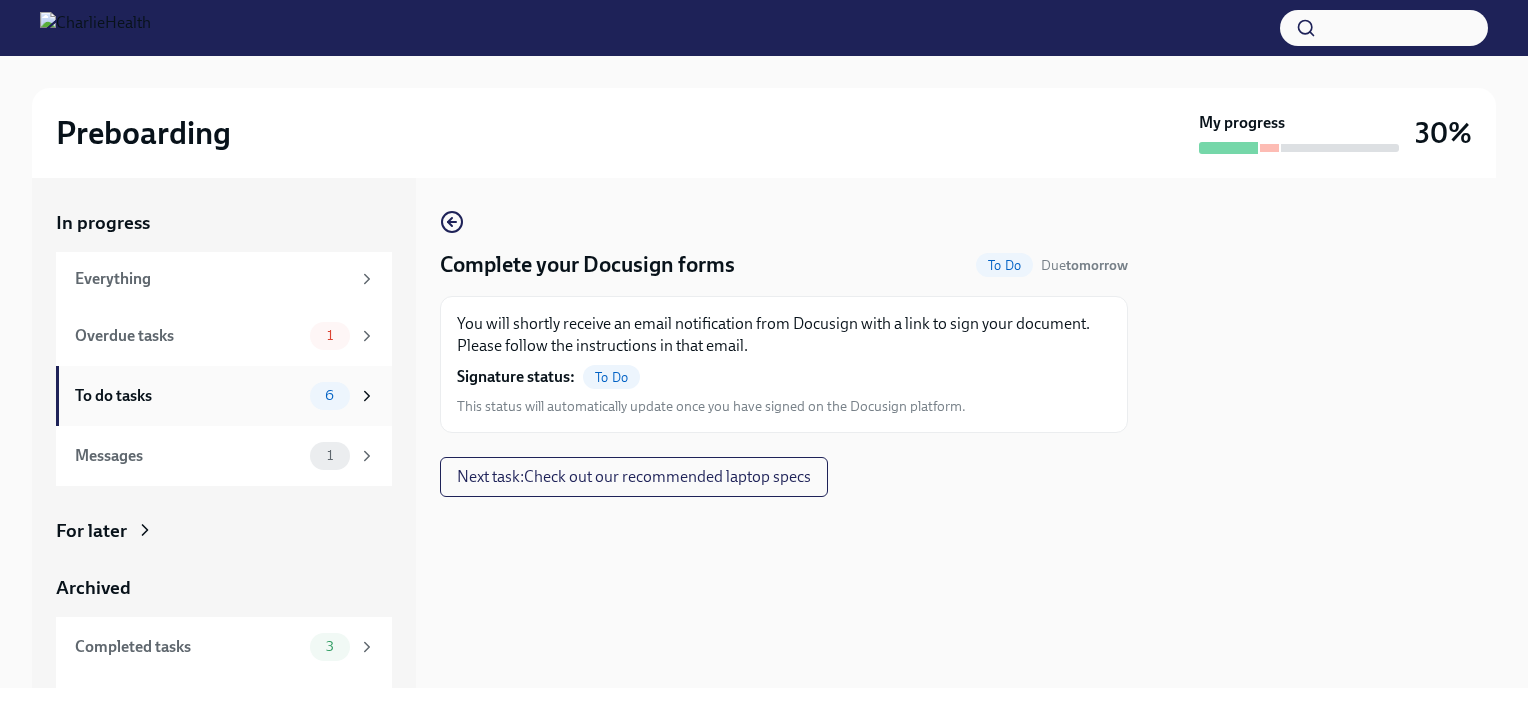 click 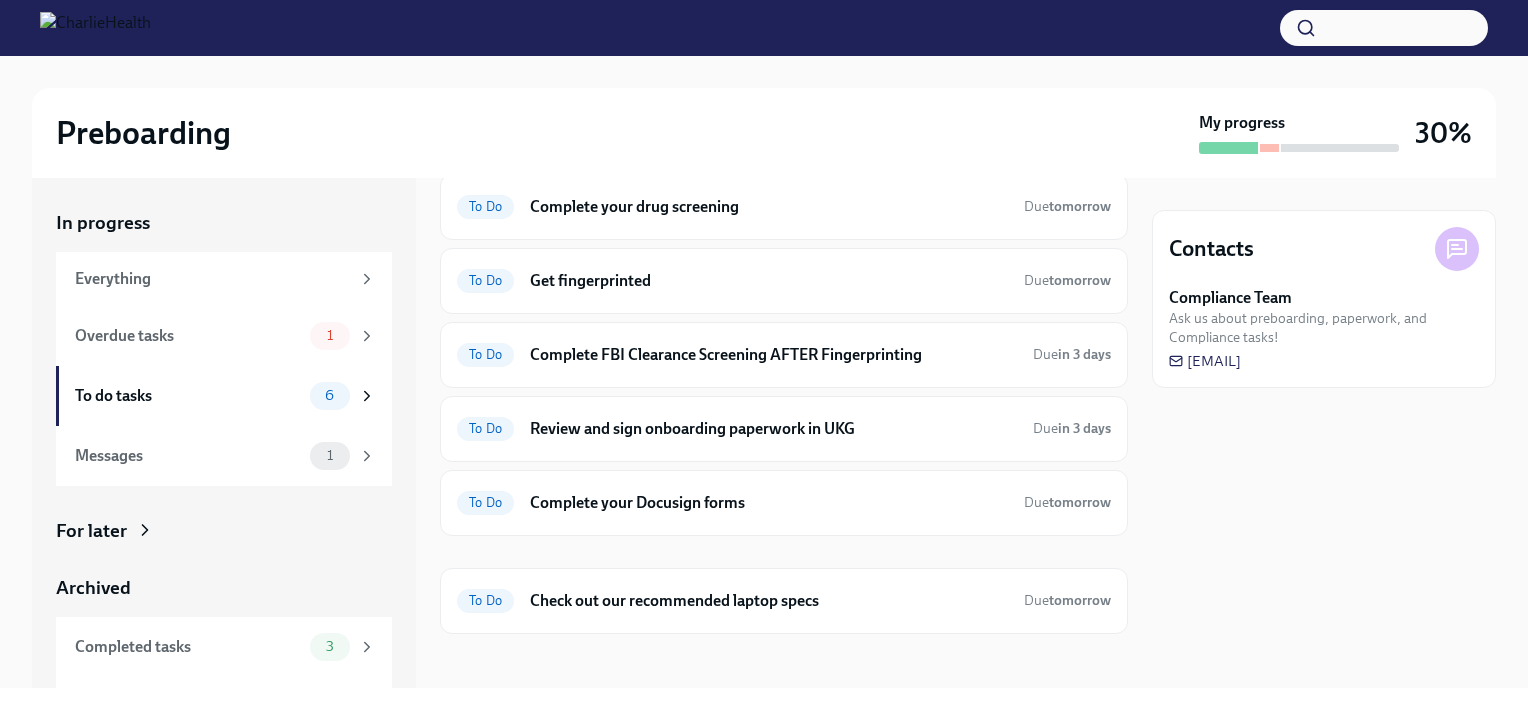 scroll, scrollTop: 84, scrollLeft: 0, axis: vertical 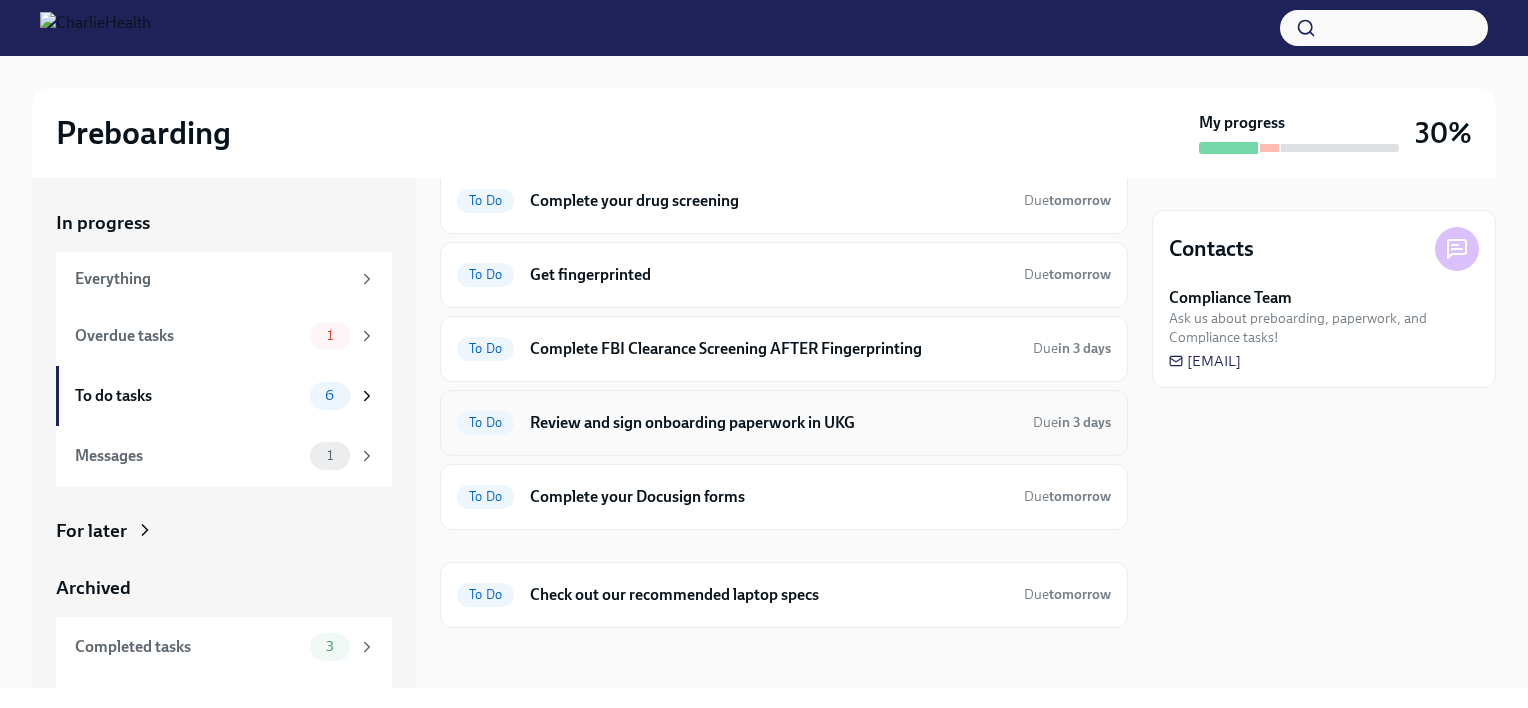 click on "Review and sign onboarding paperwork in UKG" at bounding box center [773, 423] 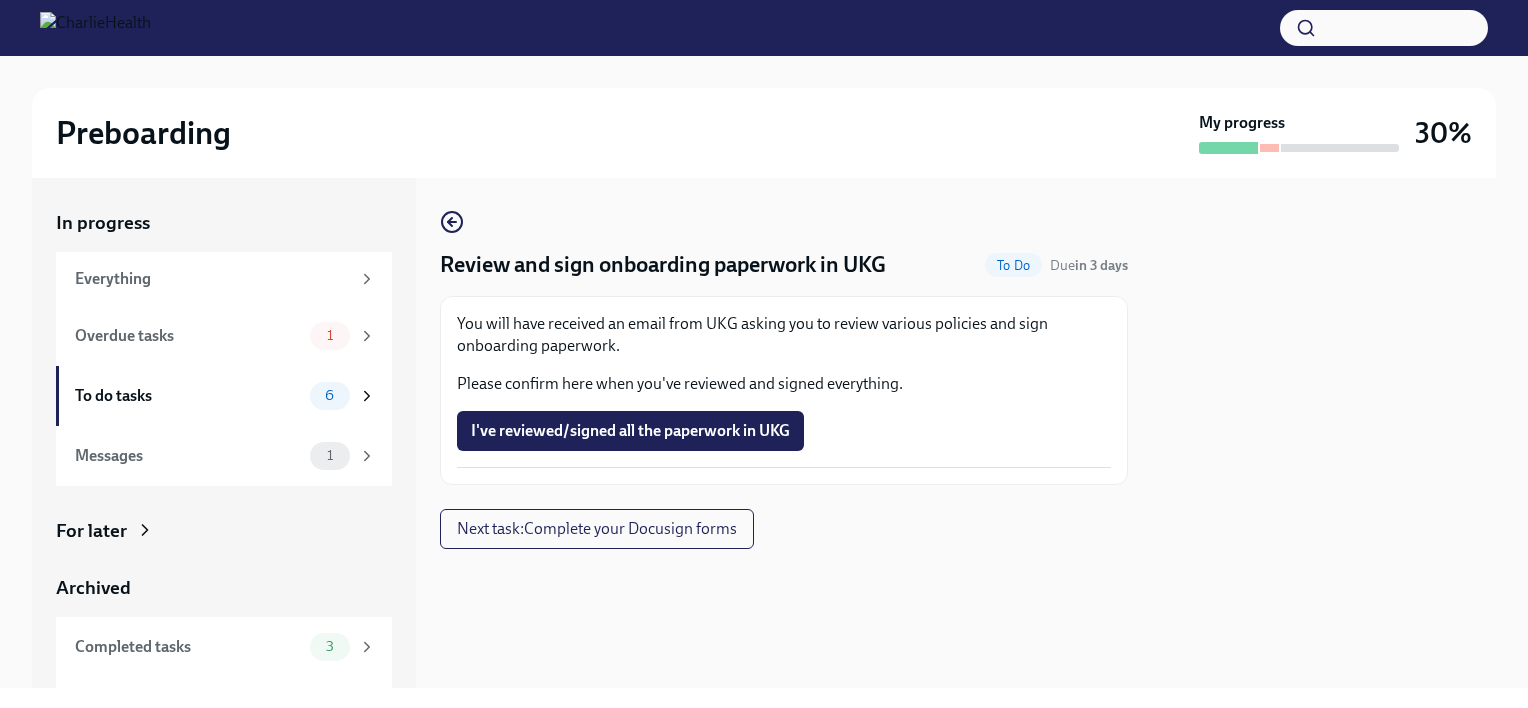 click at bounding box center [1270, 148] 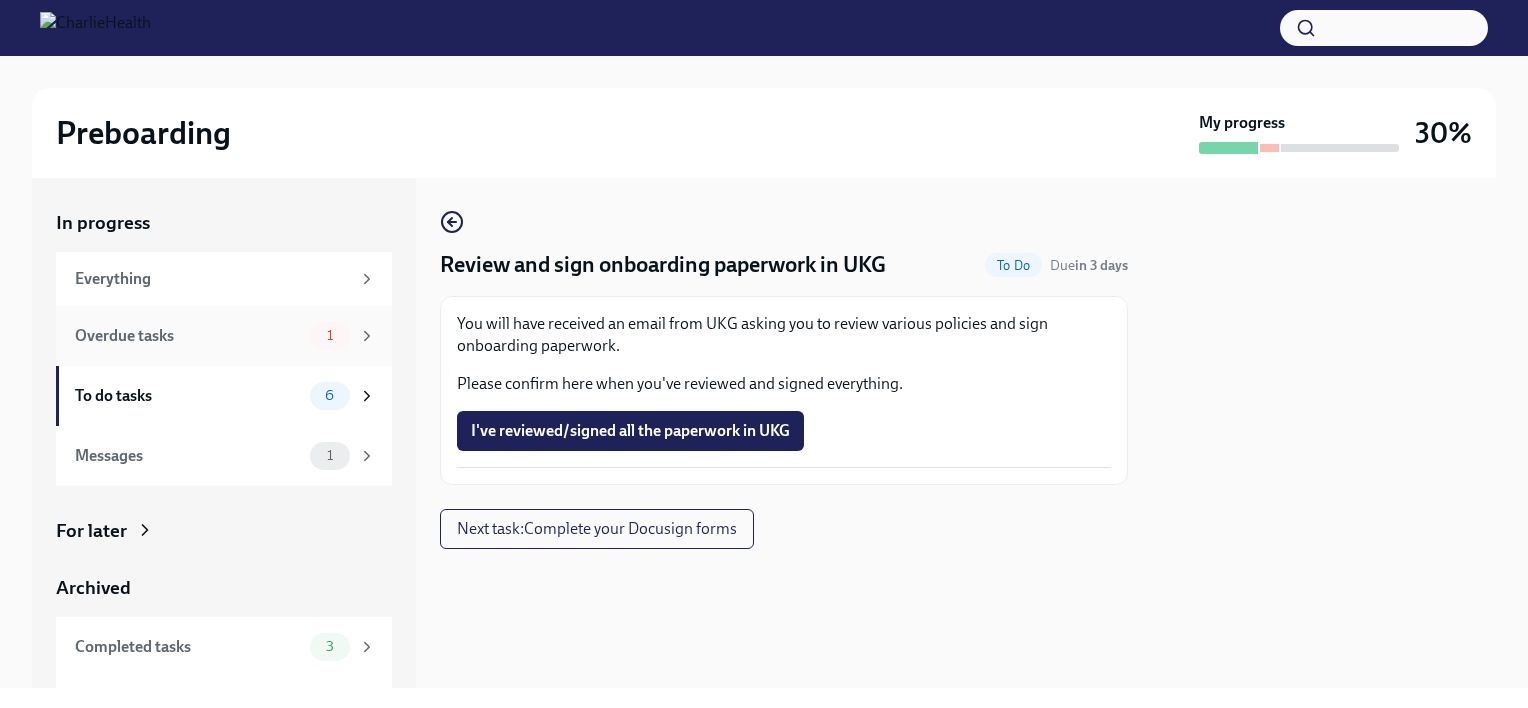 click 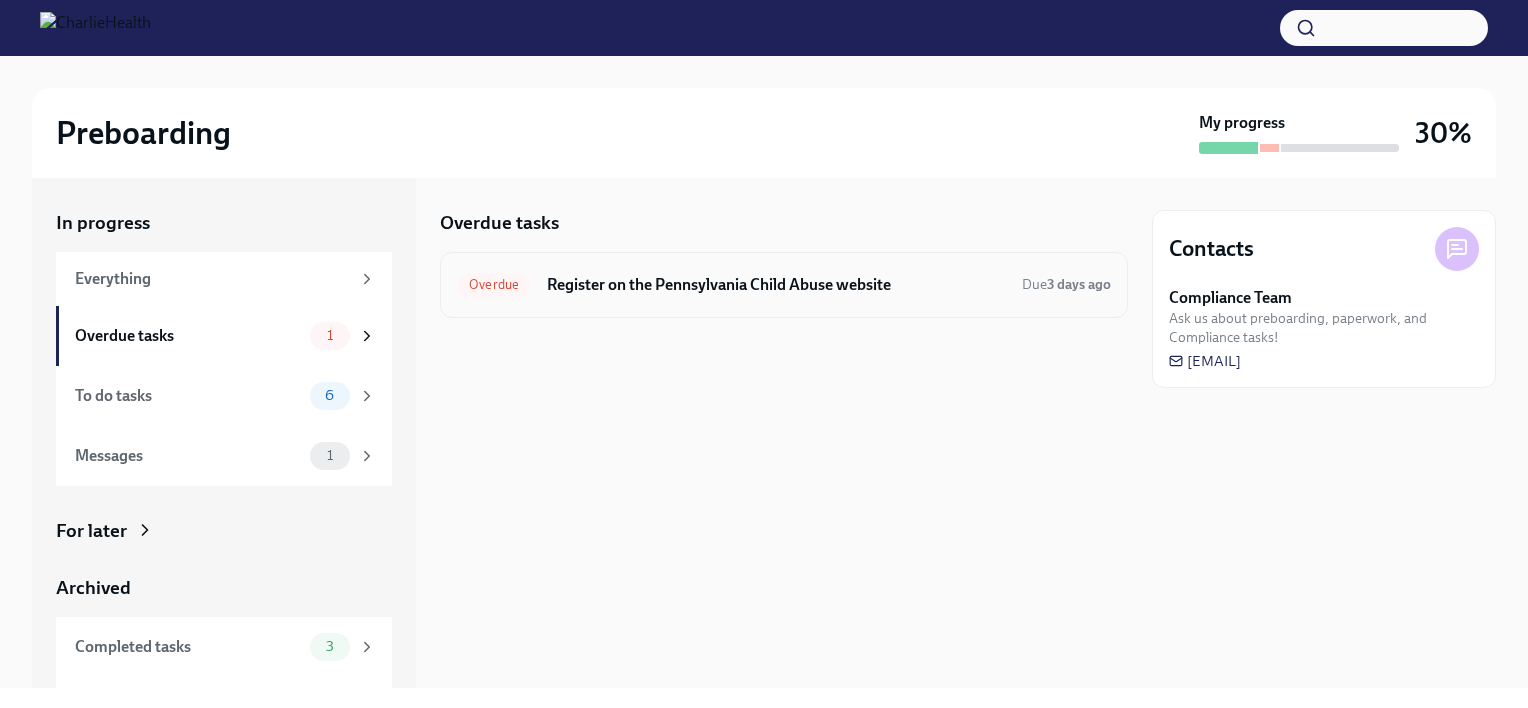 click on "Register on the Pennsylvania Child Abuse website" at bounding box center [776, 285] 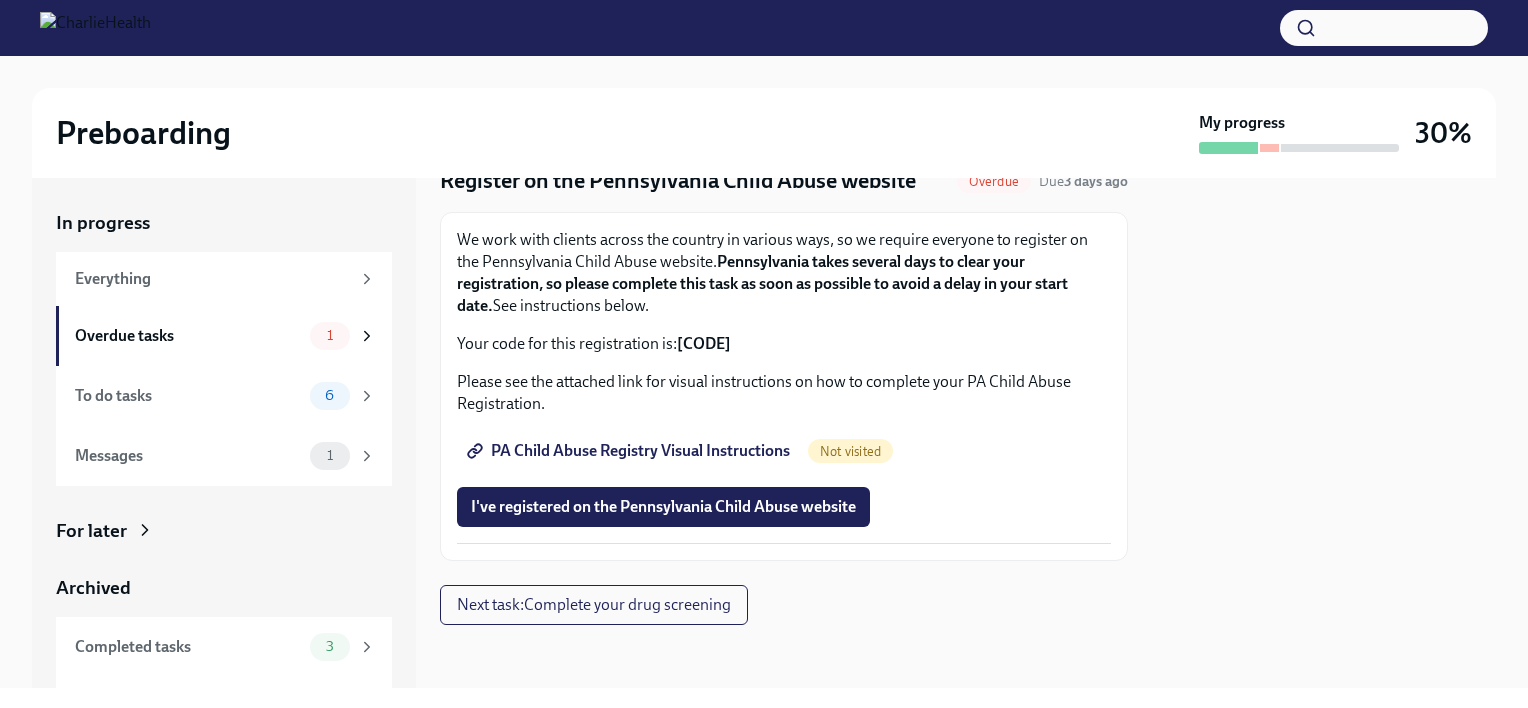 scroll, scrollTop: 68, scrollLeft: 0, axis: vertical 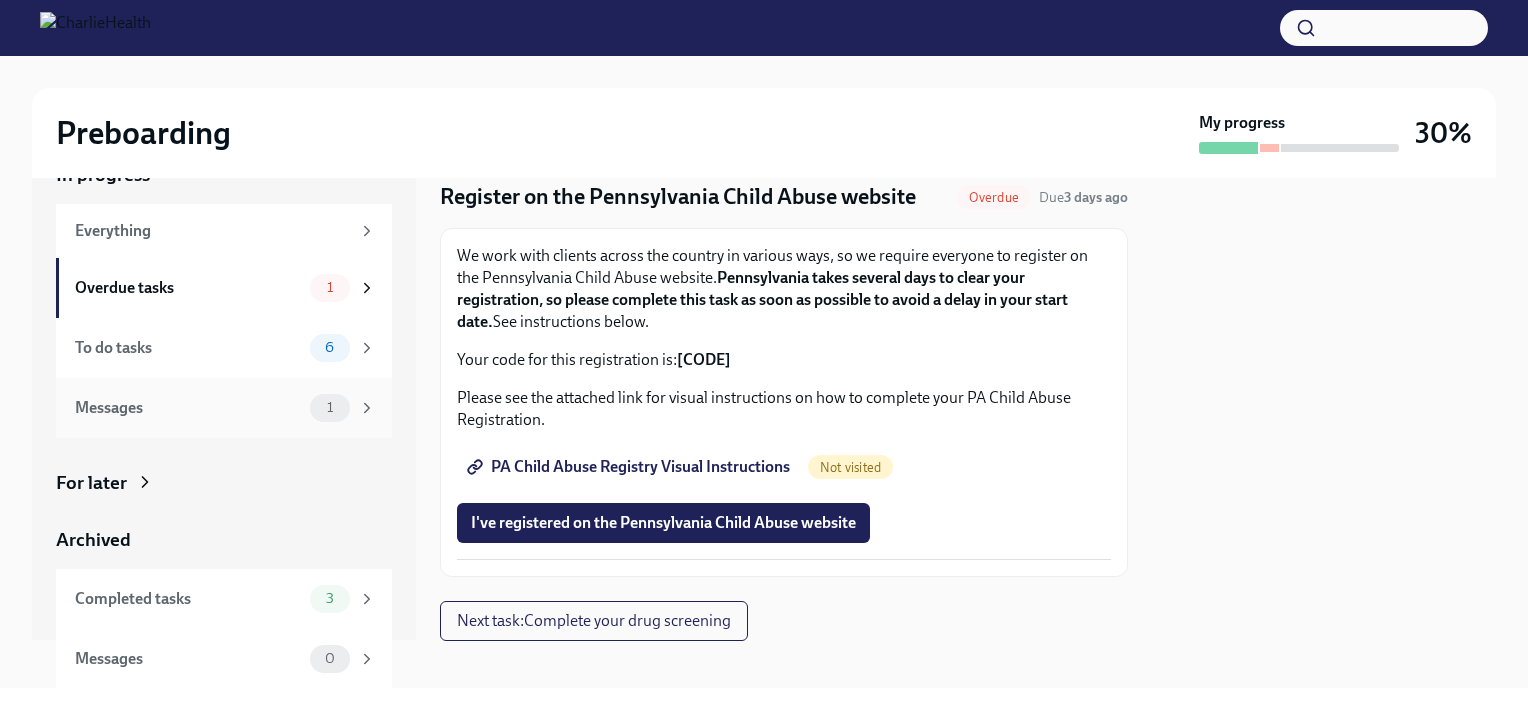 click on "1" at bounding box center (343, 408) 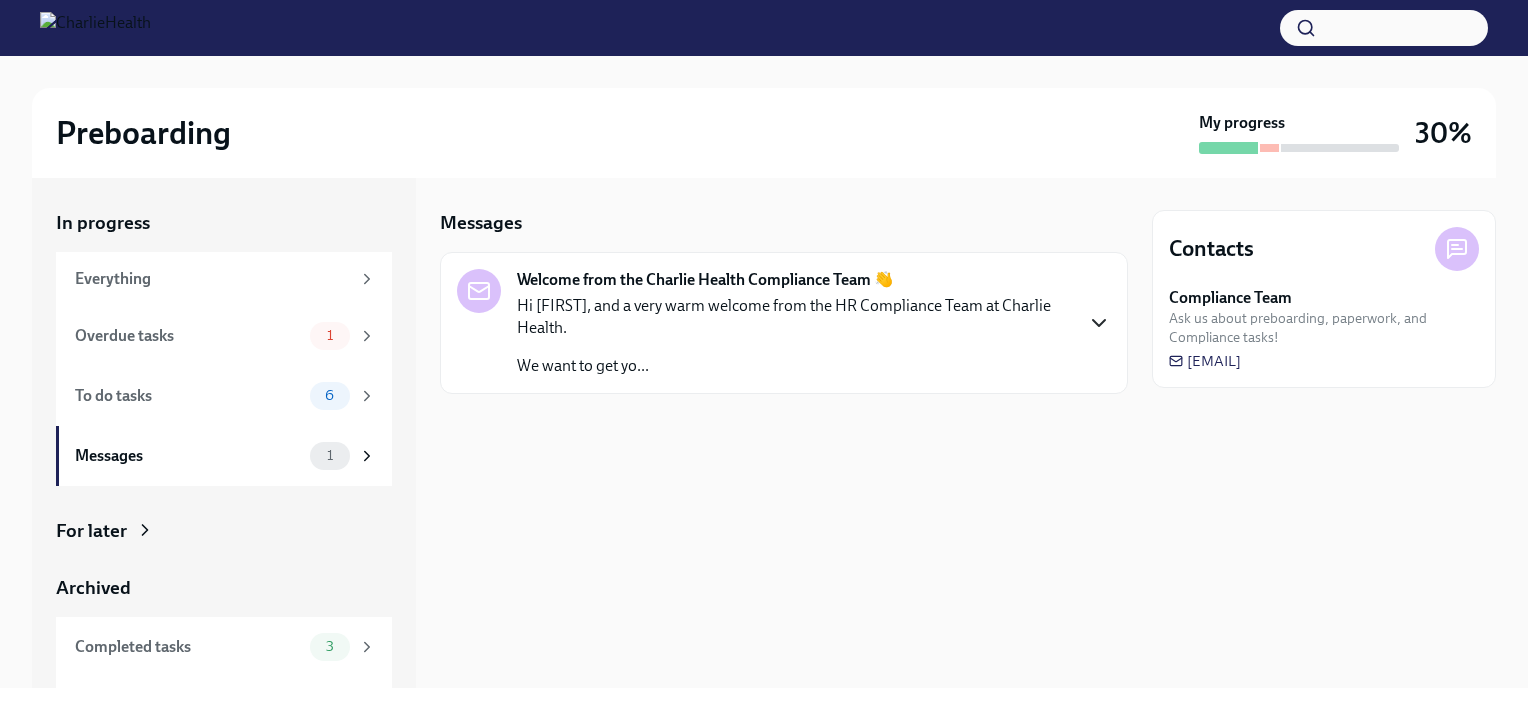 click 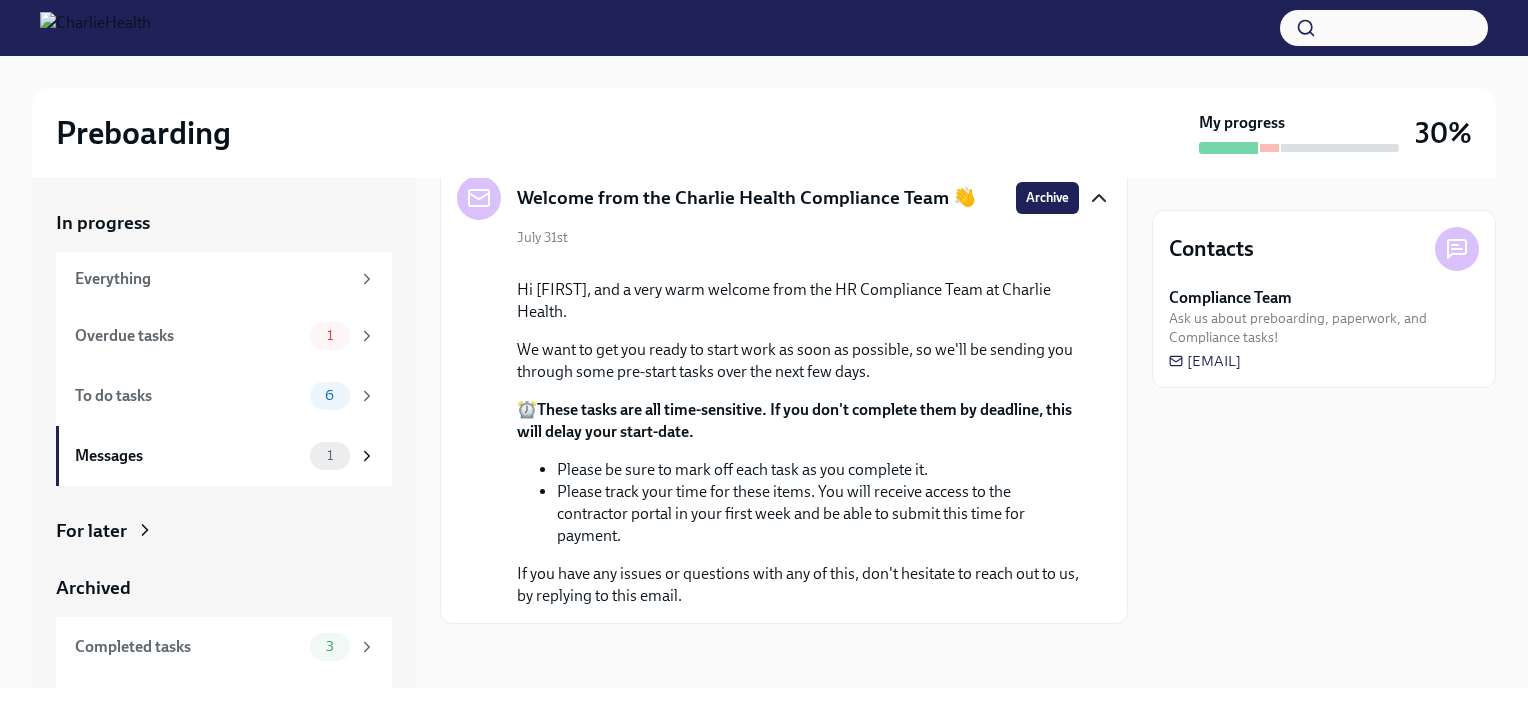 scroll, scrollTop: 249, scrollLeft: 0, axis: vertical 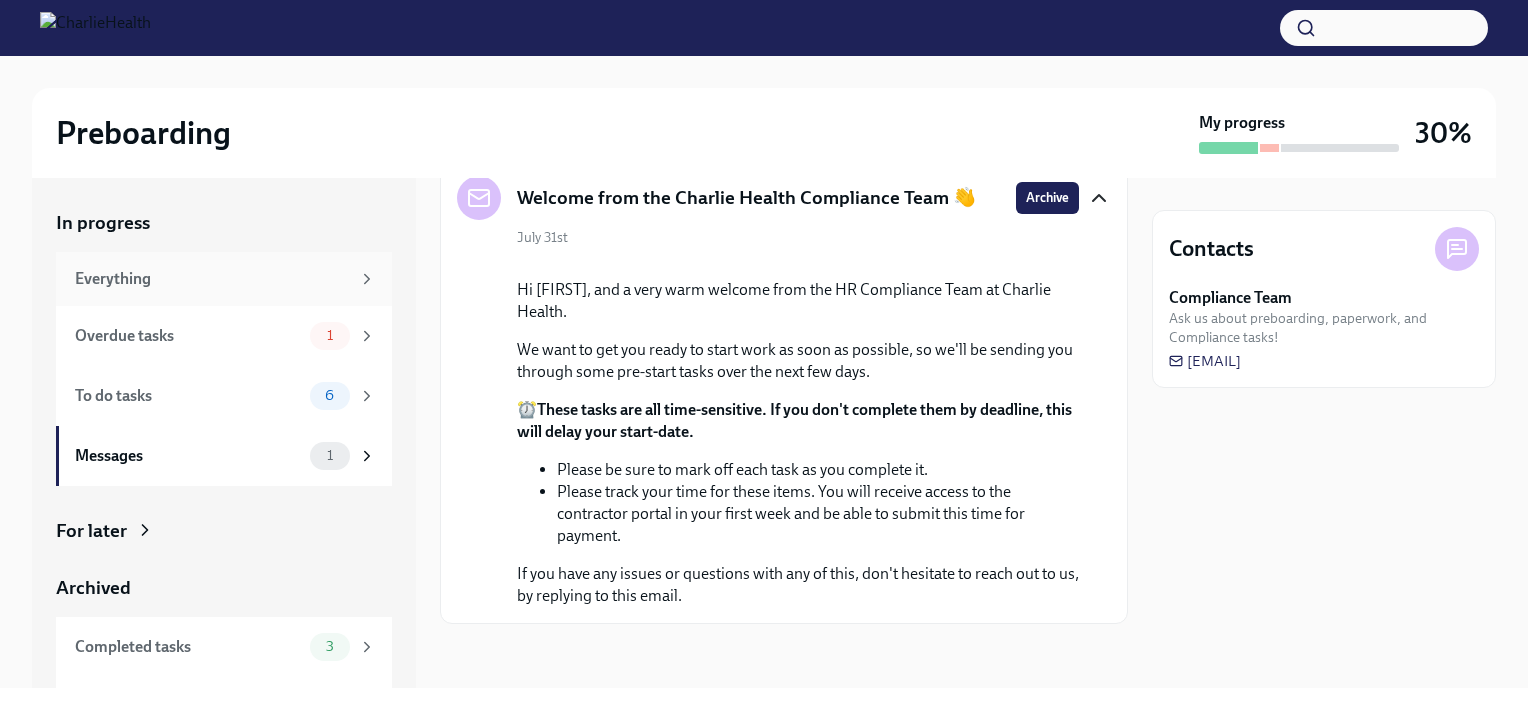 click on "Everything" at bounding box center (212, 279) 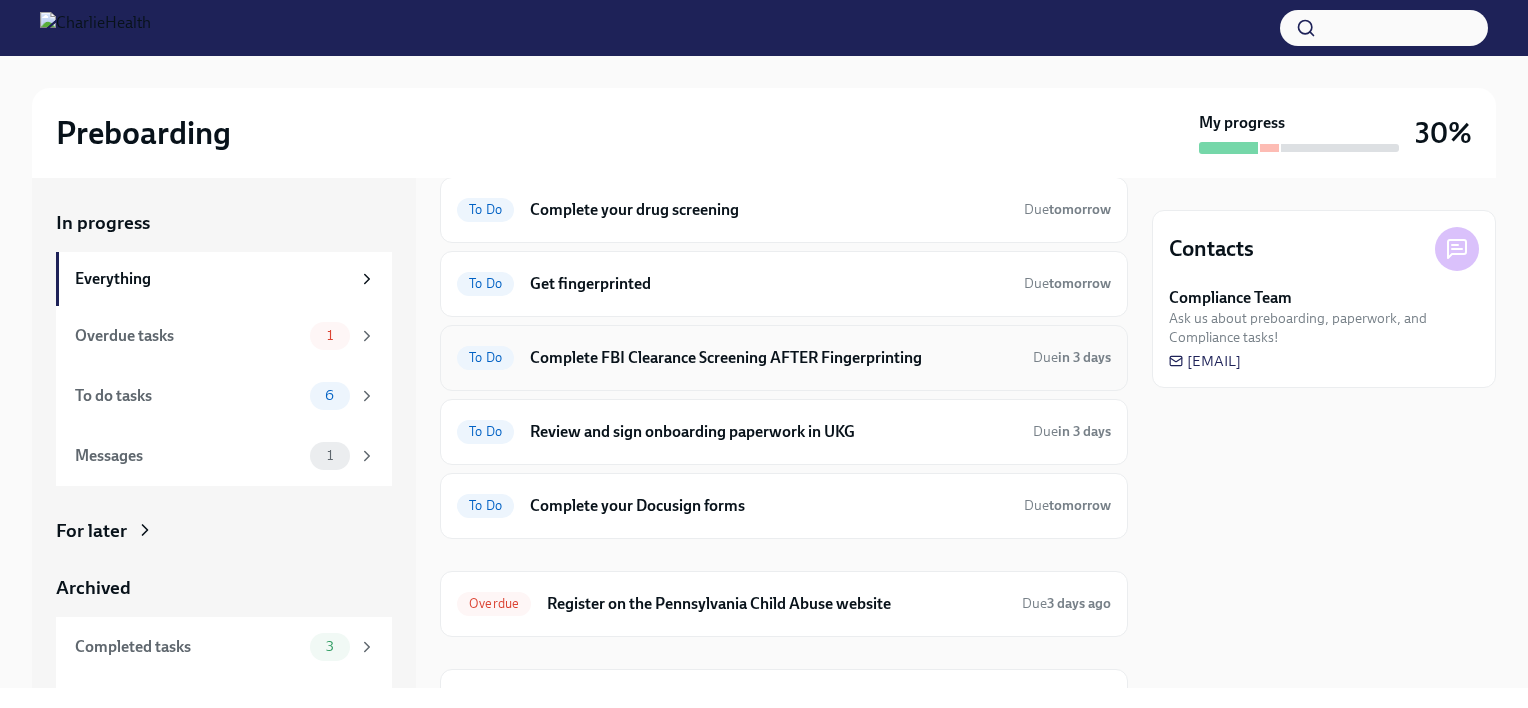 scroll, scrollTop: 356, scrollLeft: 0, axis: vertical 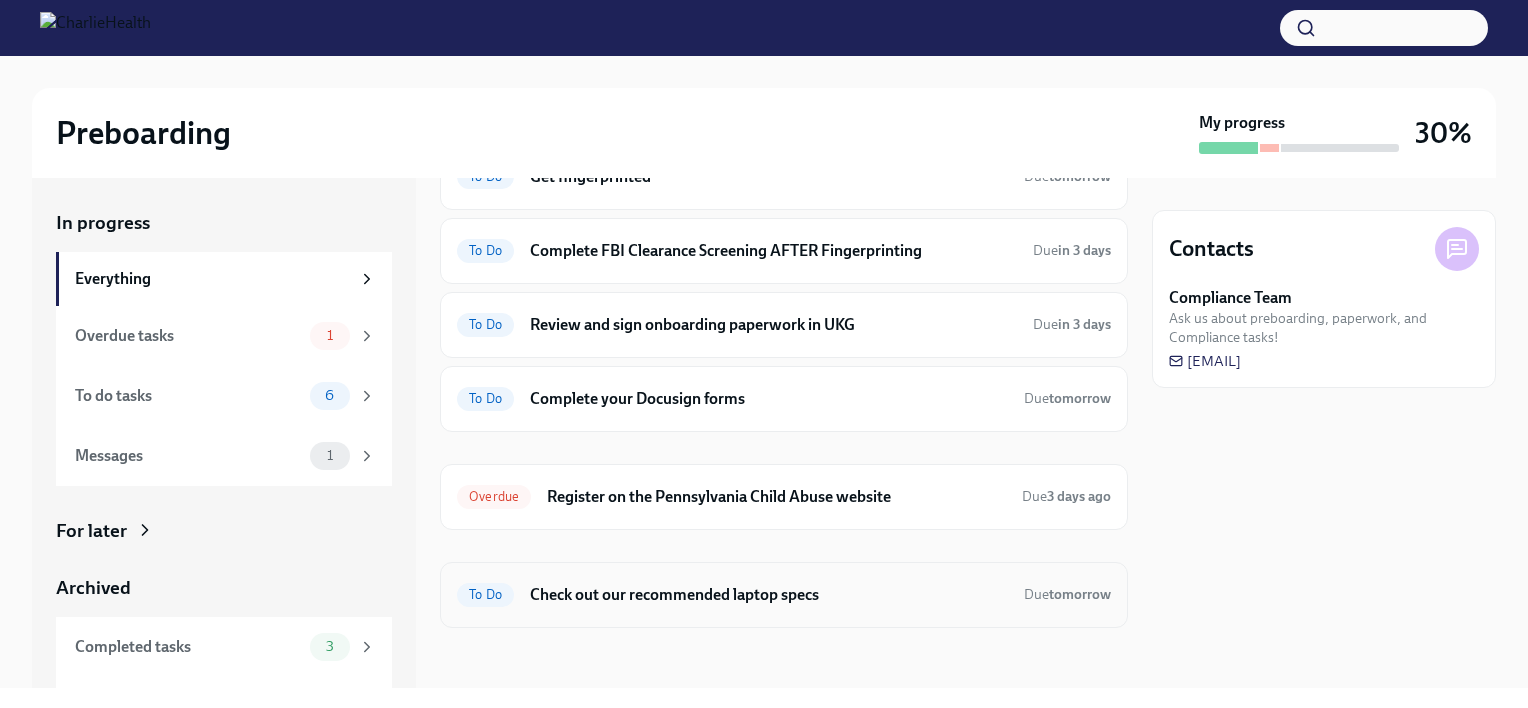 click on "Check out our recommended laptop specs" at bounding box center (769, 595) 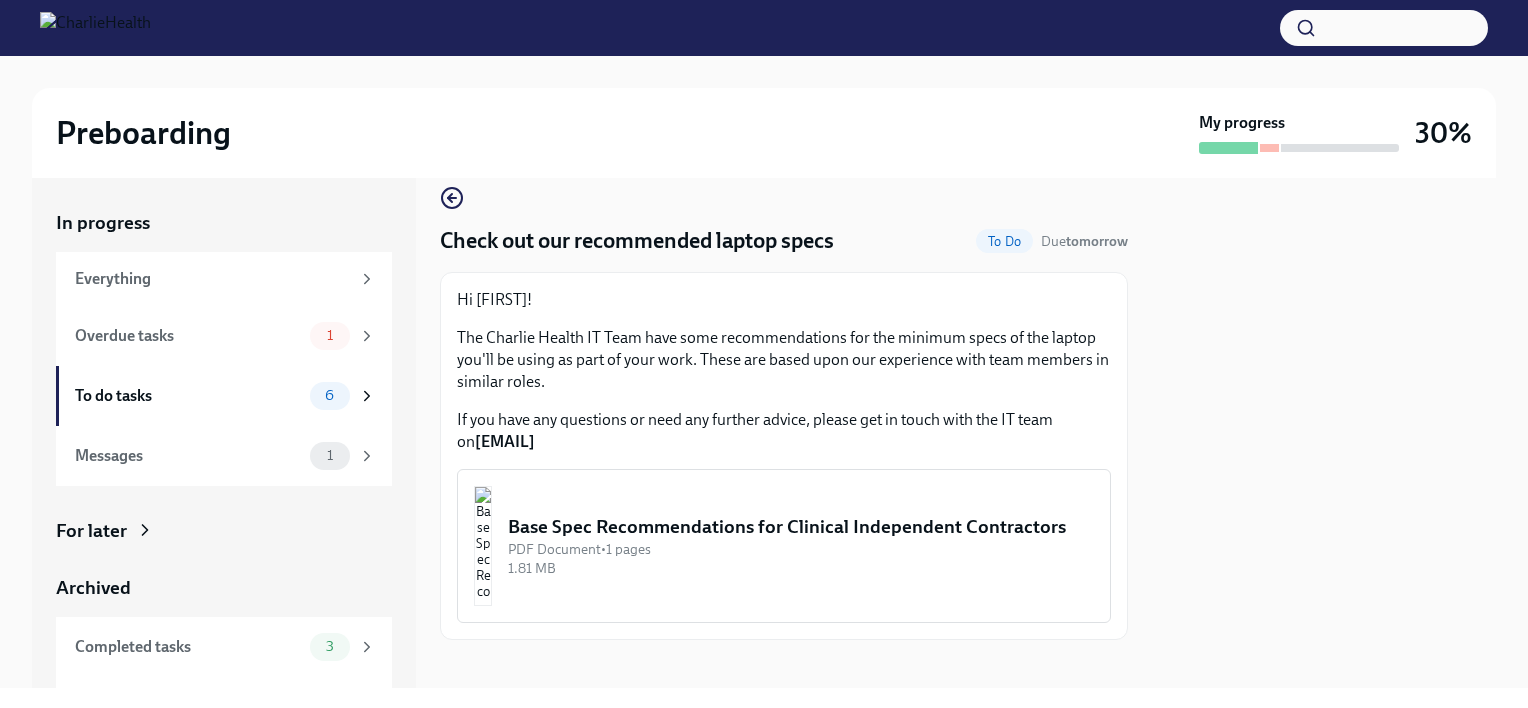 scroll, scrollTop: 39, scrollLeft: 0, axis: vertical 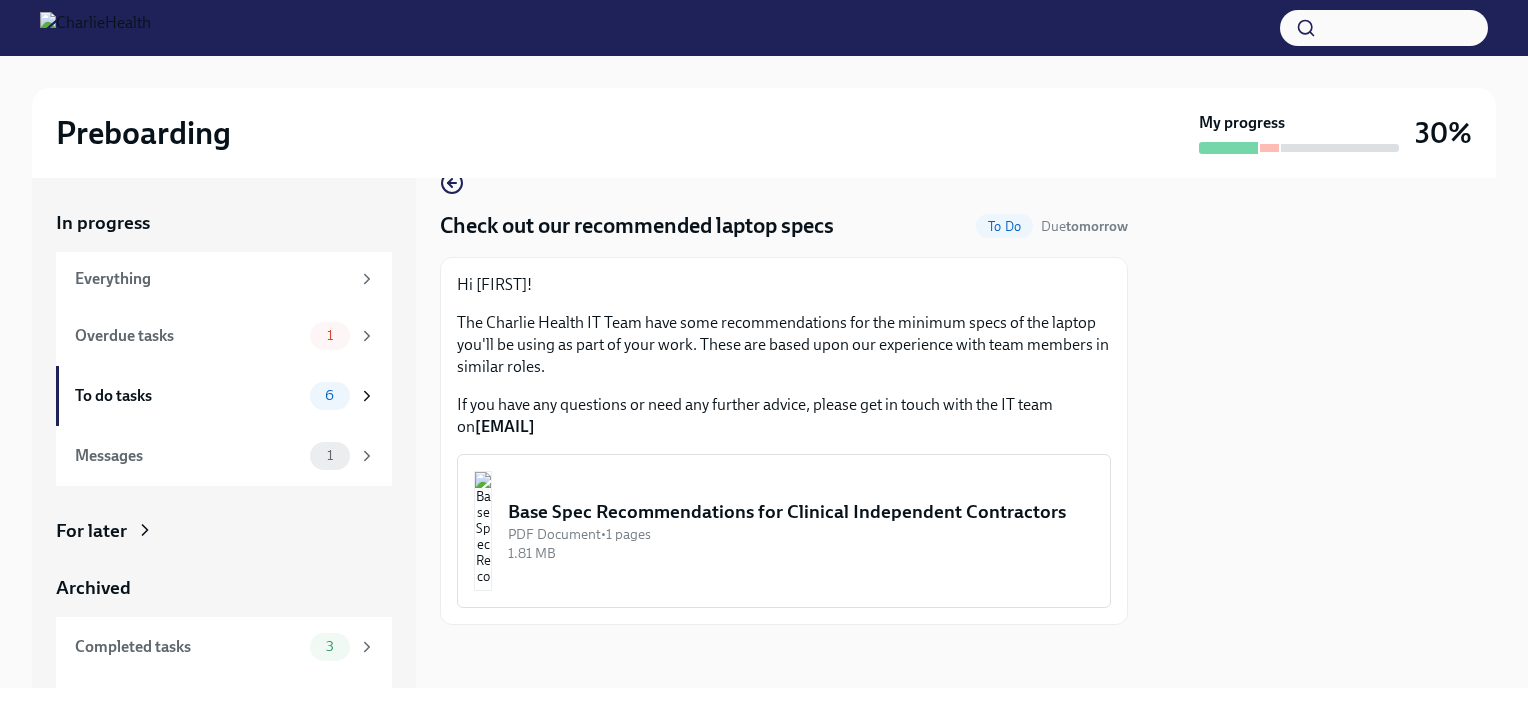 click on "Base Spec Recommendations for Clinical Independent Contractors" at bounding box center [801, 512] 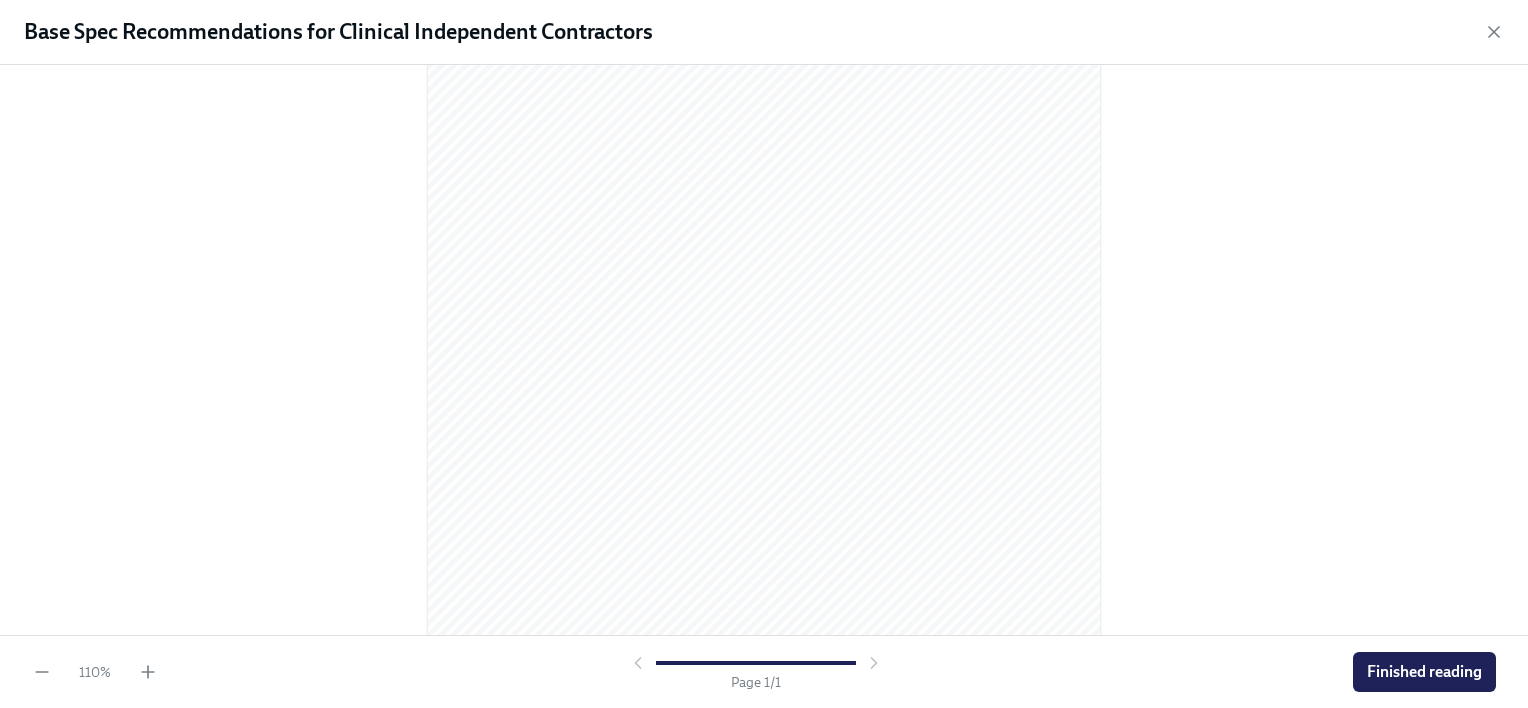 scroll, scrollTop: 334, scrollLeft: 0, axis: vertical 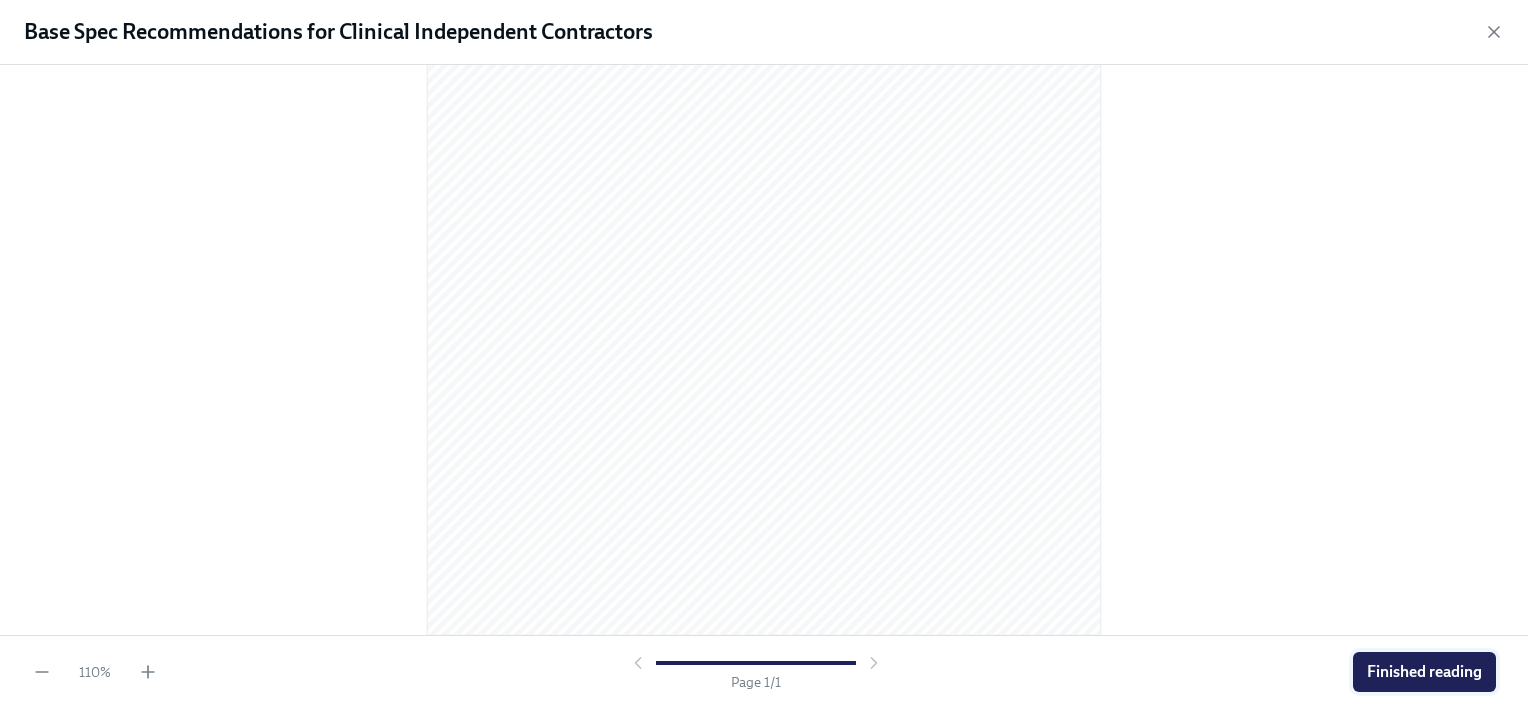 click on "Finished reading" at bounding box center (1424, 672) 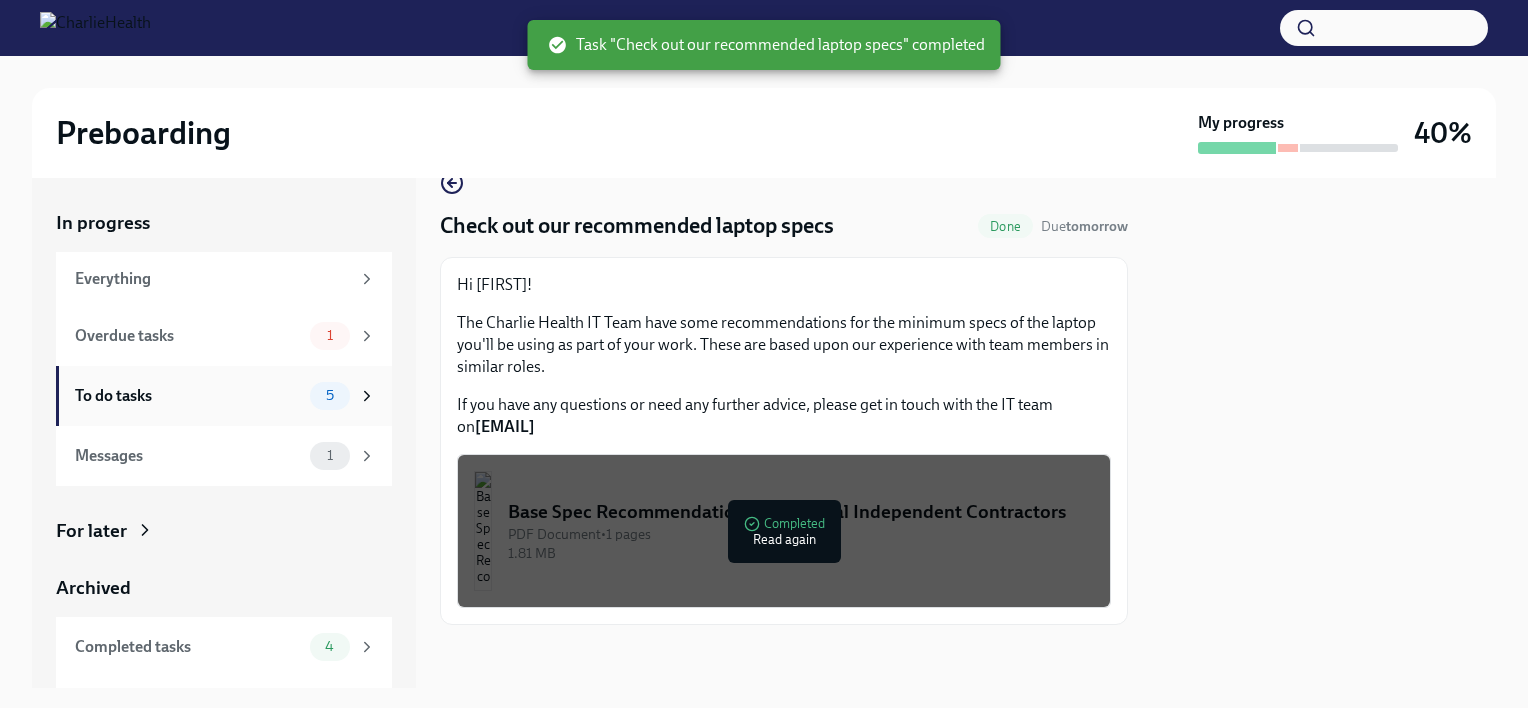 click on "To do tasks" at bounding box center [188, 396] 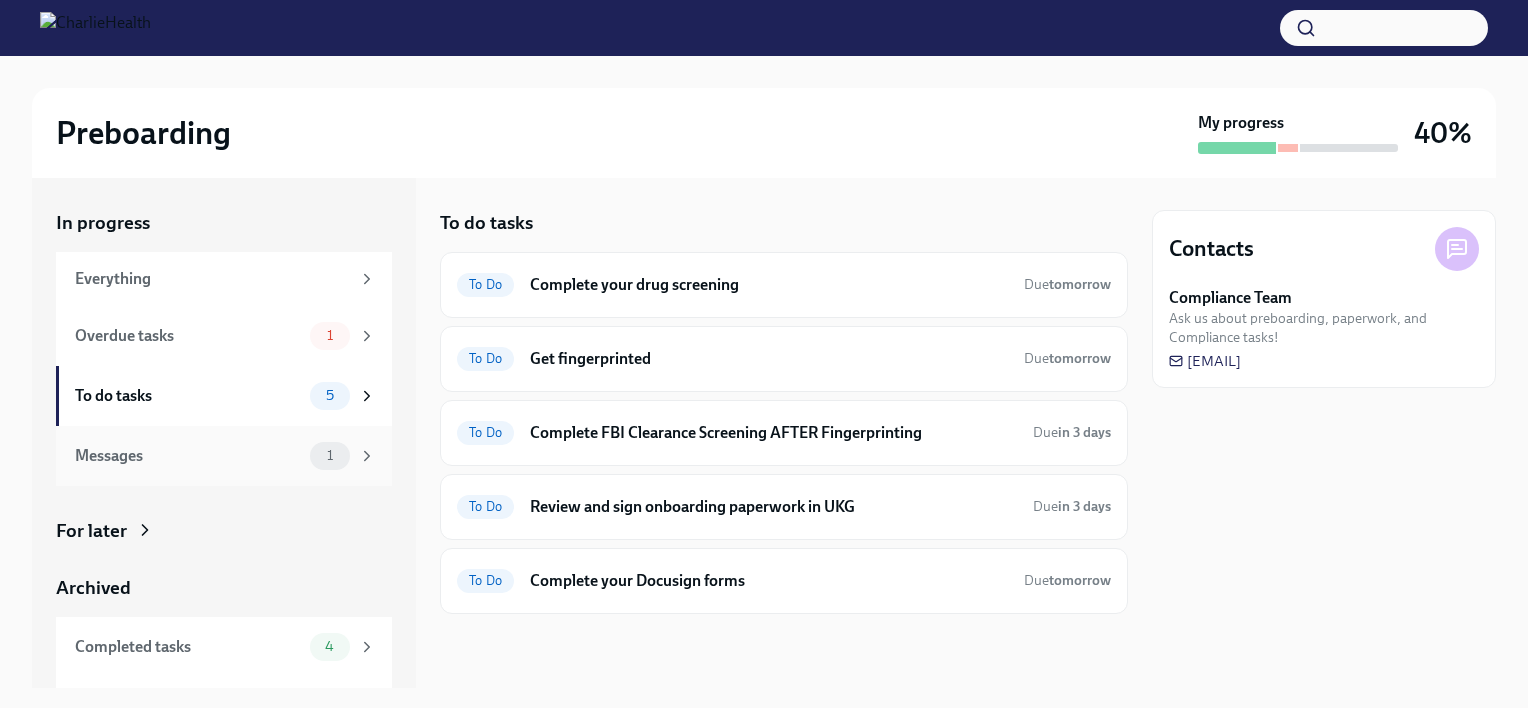 scroll, scrollTop: 48, scrollLeft: 0, axis: vertical 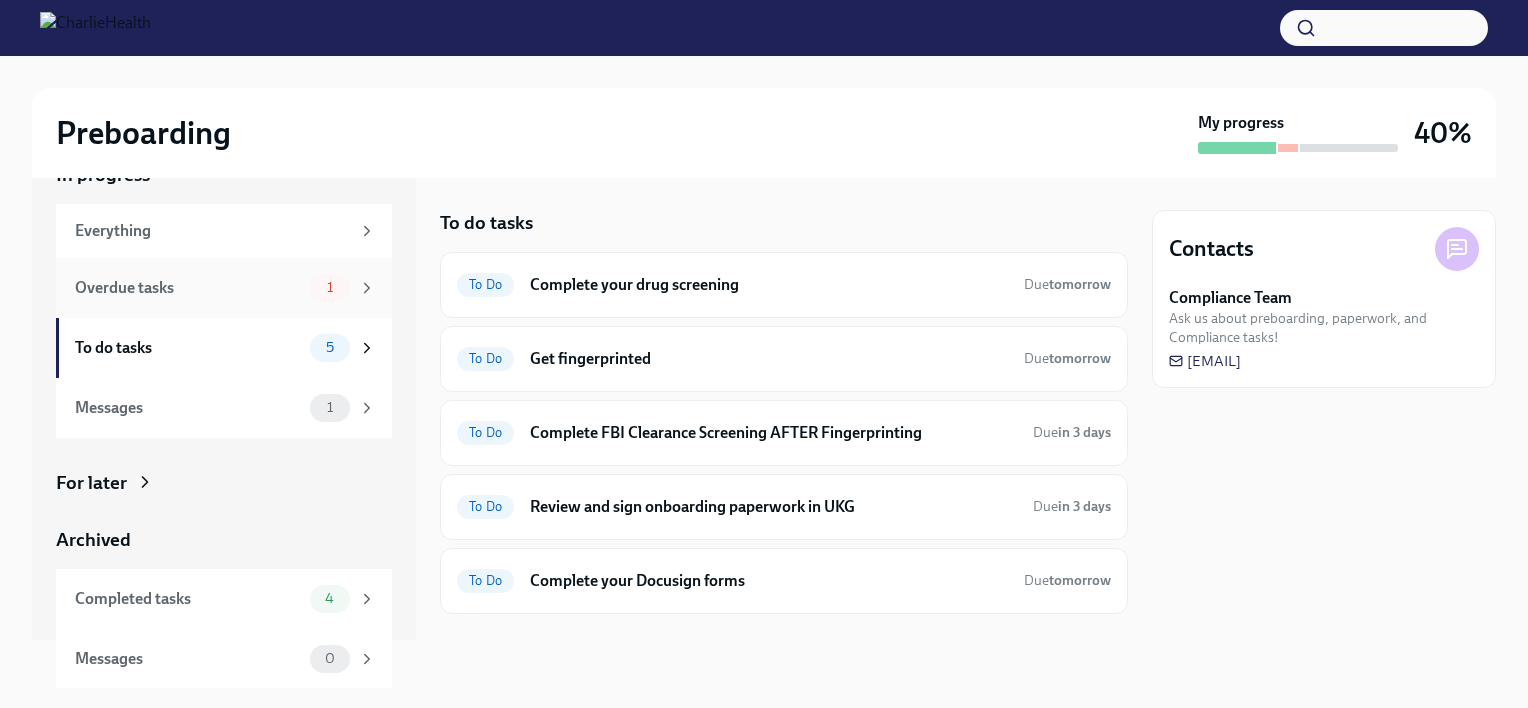 click 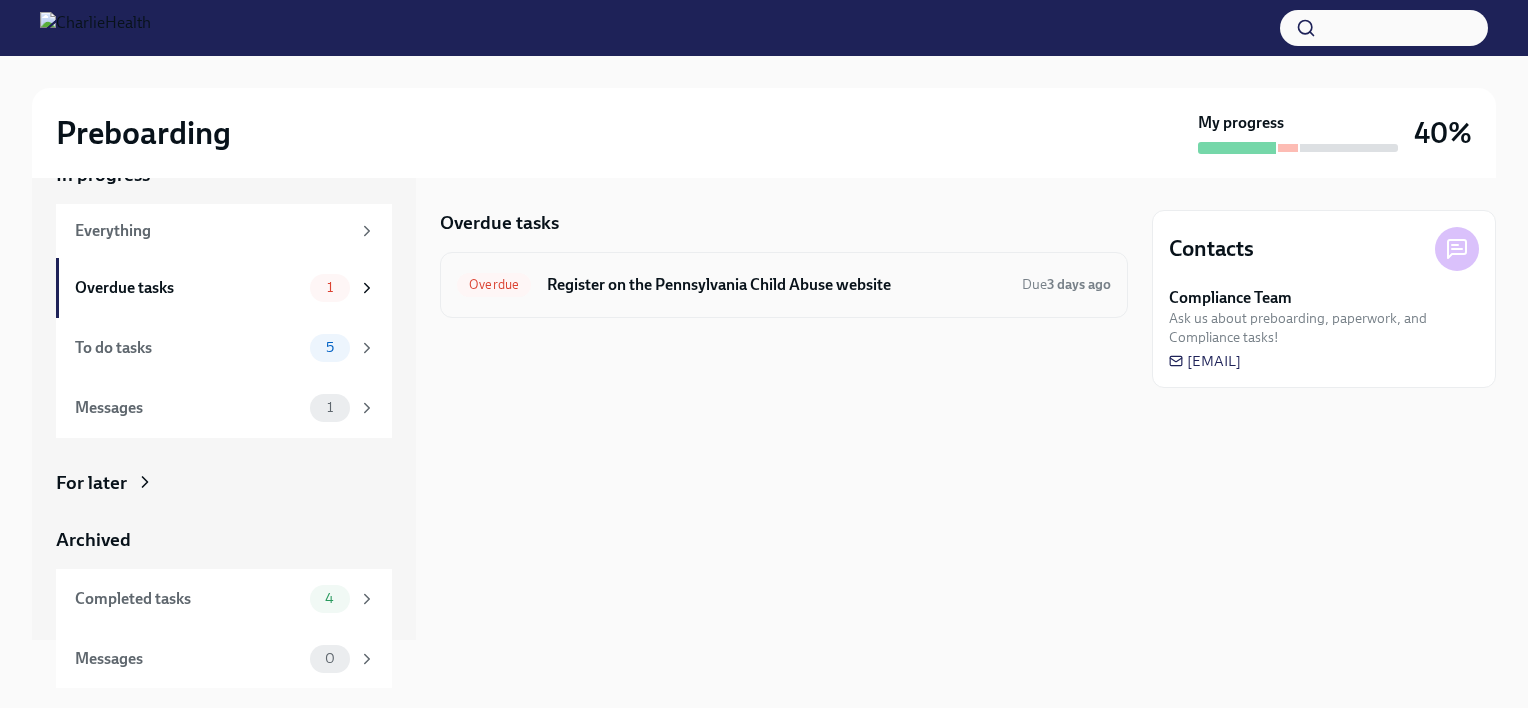 click on "Register on the Pennsylvania Child Abuse website" at bounding box center (776, 285) 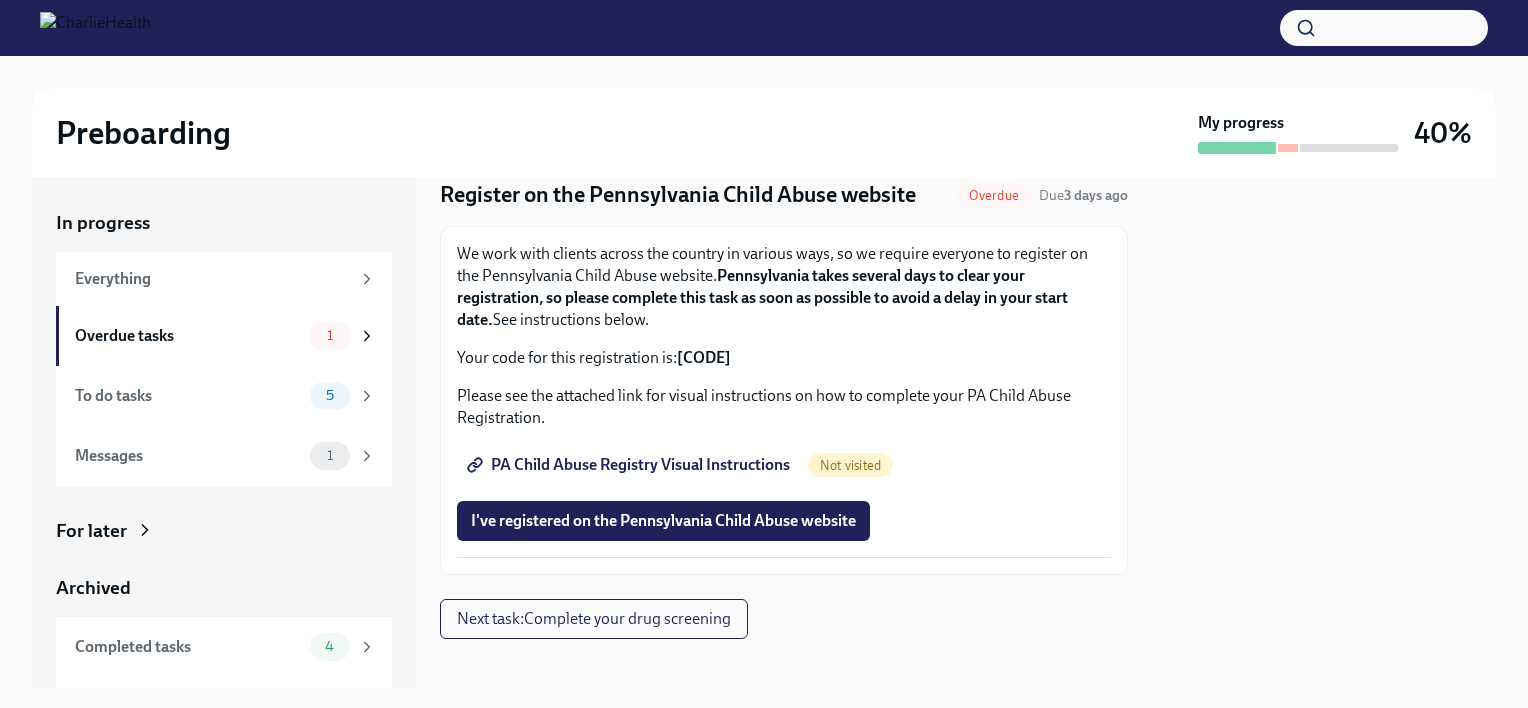 scroll, scrollTop: 84, scrollLeft: 0, axis: vertical 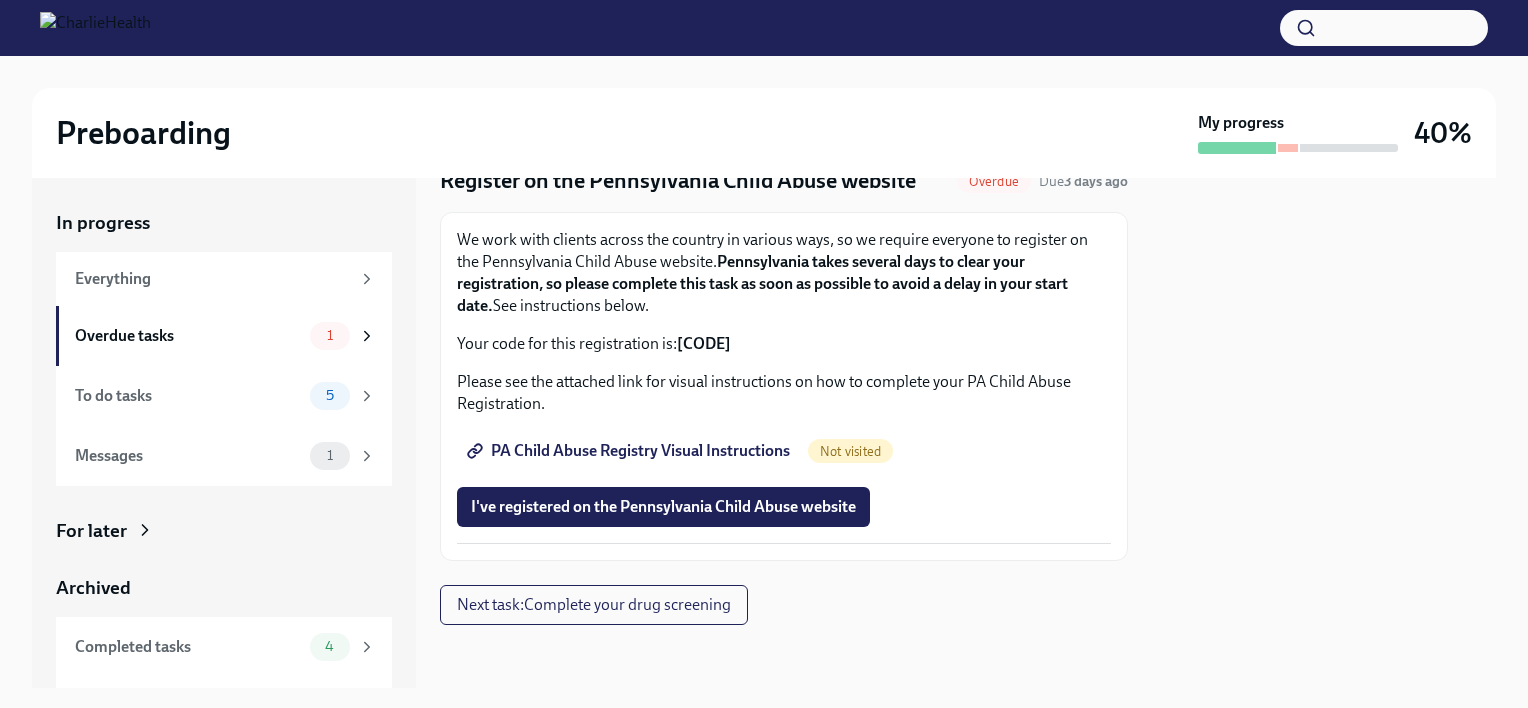 drag, startPoint x: 675, startPoint y: 340, endPoint x: 792, endPoint y: 334, distance: 117.15375 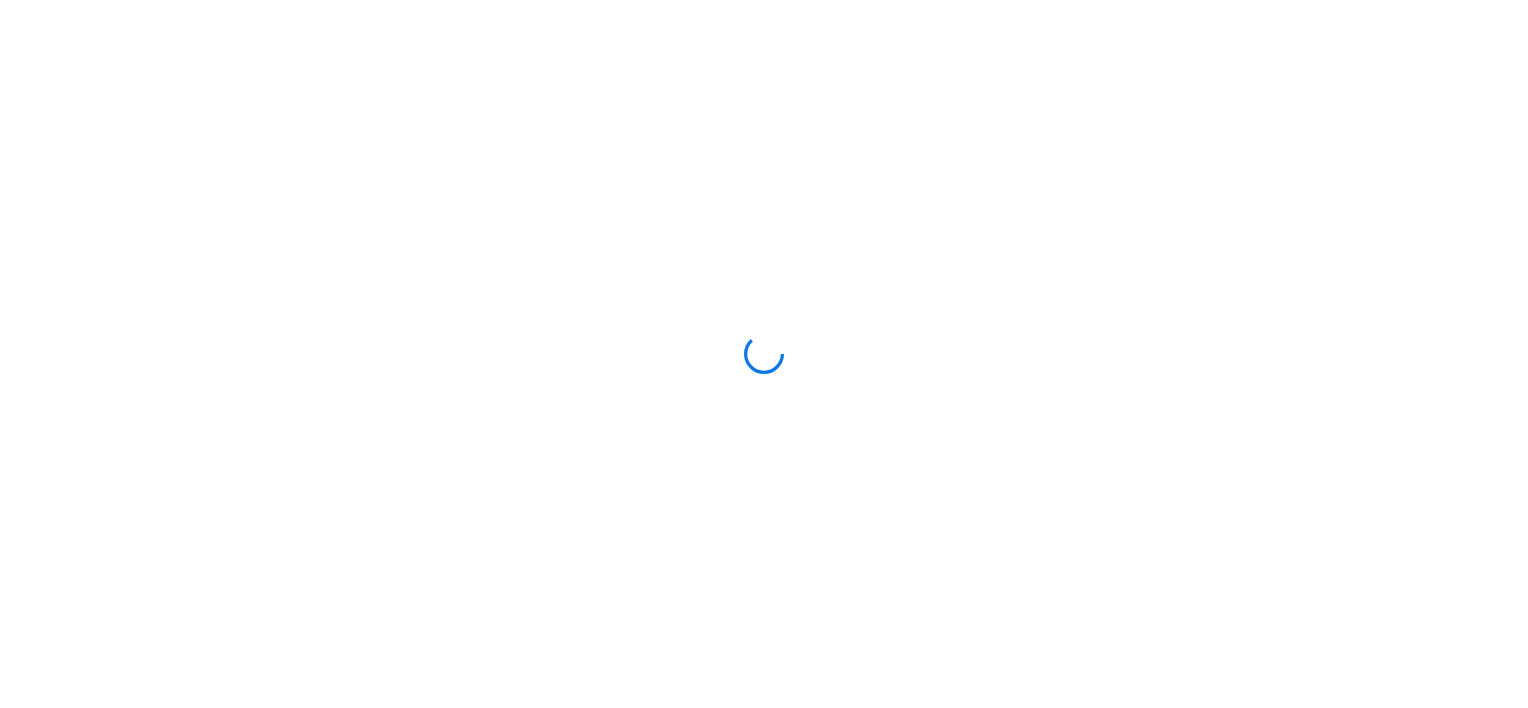 scroll, scrollTop: 0, scrollLeft: 0, axis: both 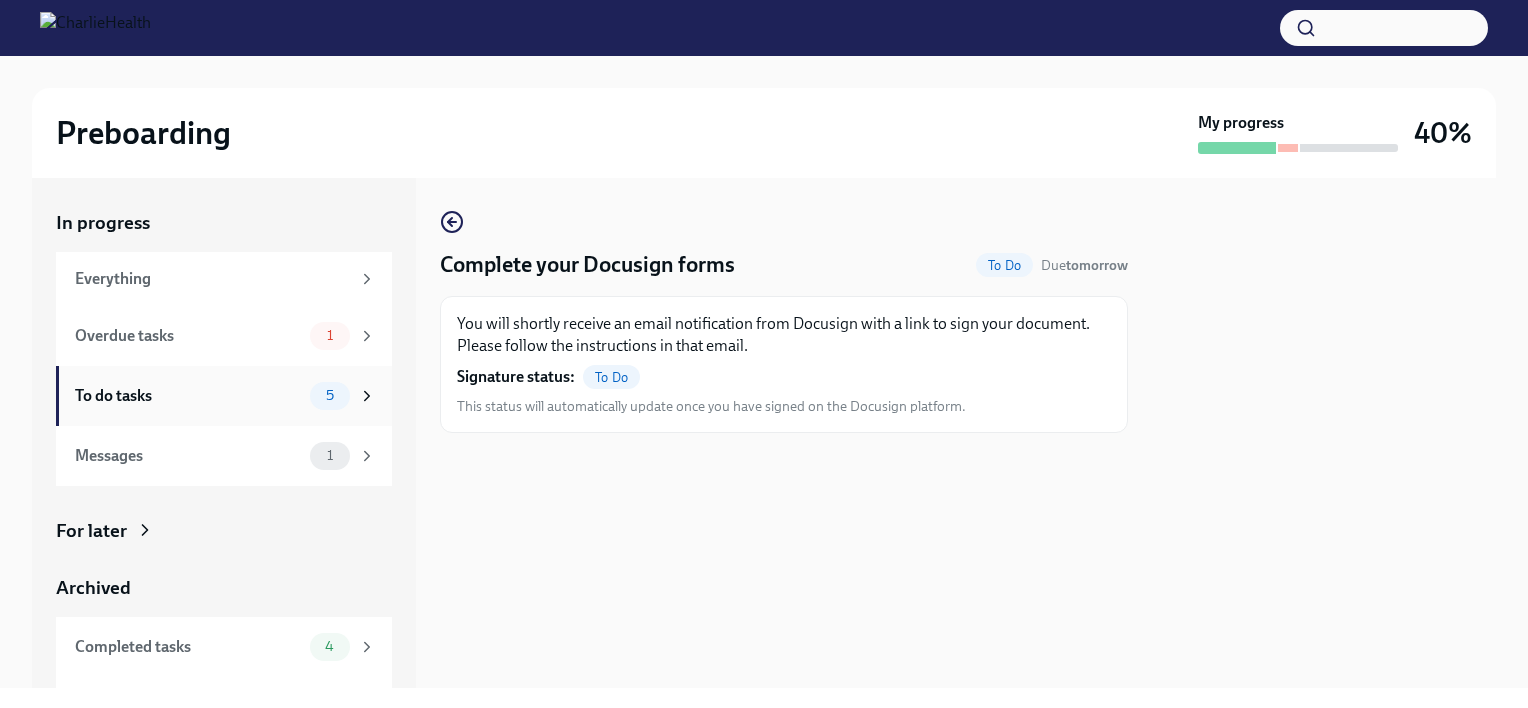 click on "5" at bounding box center [343, 396] 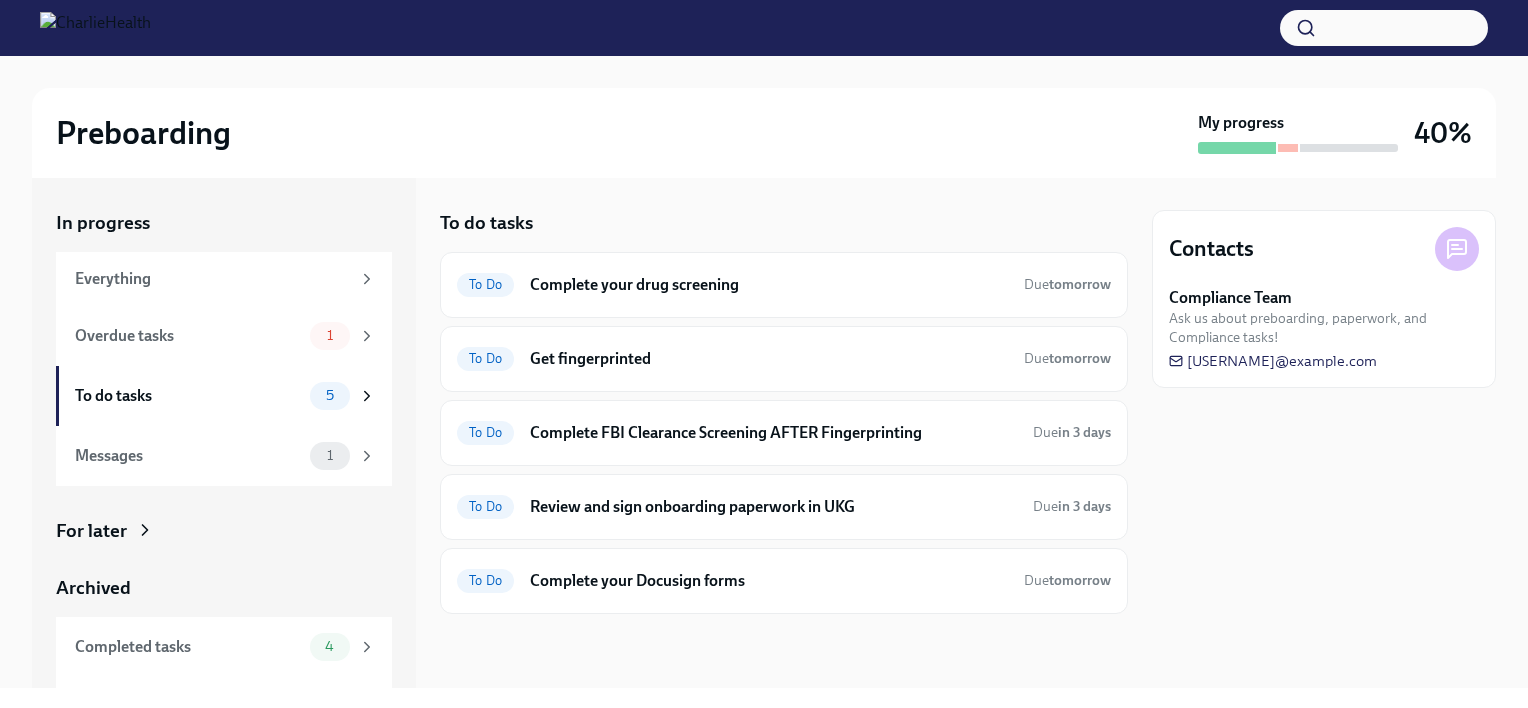 scroll, scrollTop: 48, scrollLeft: 0, axis: vertical 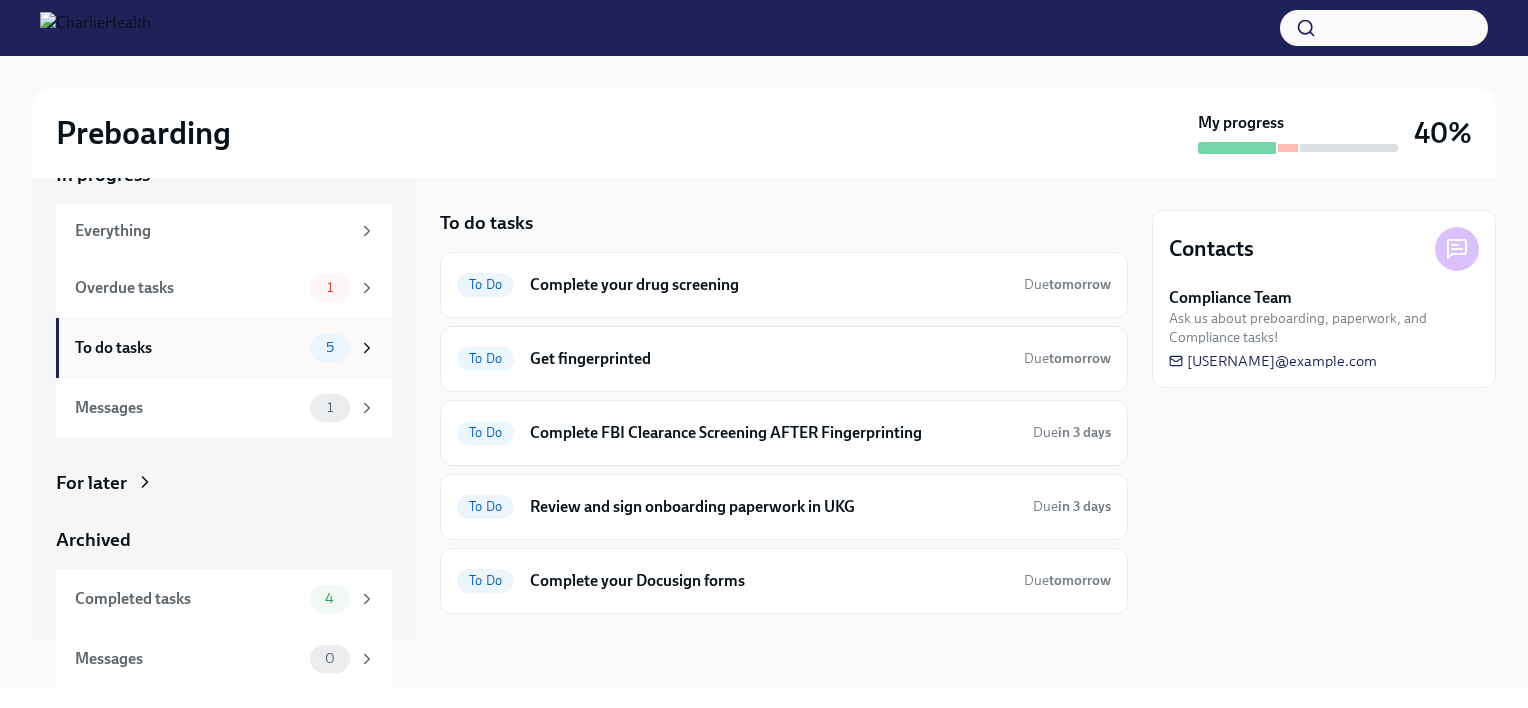 click 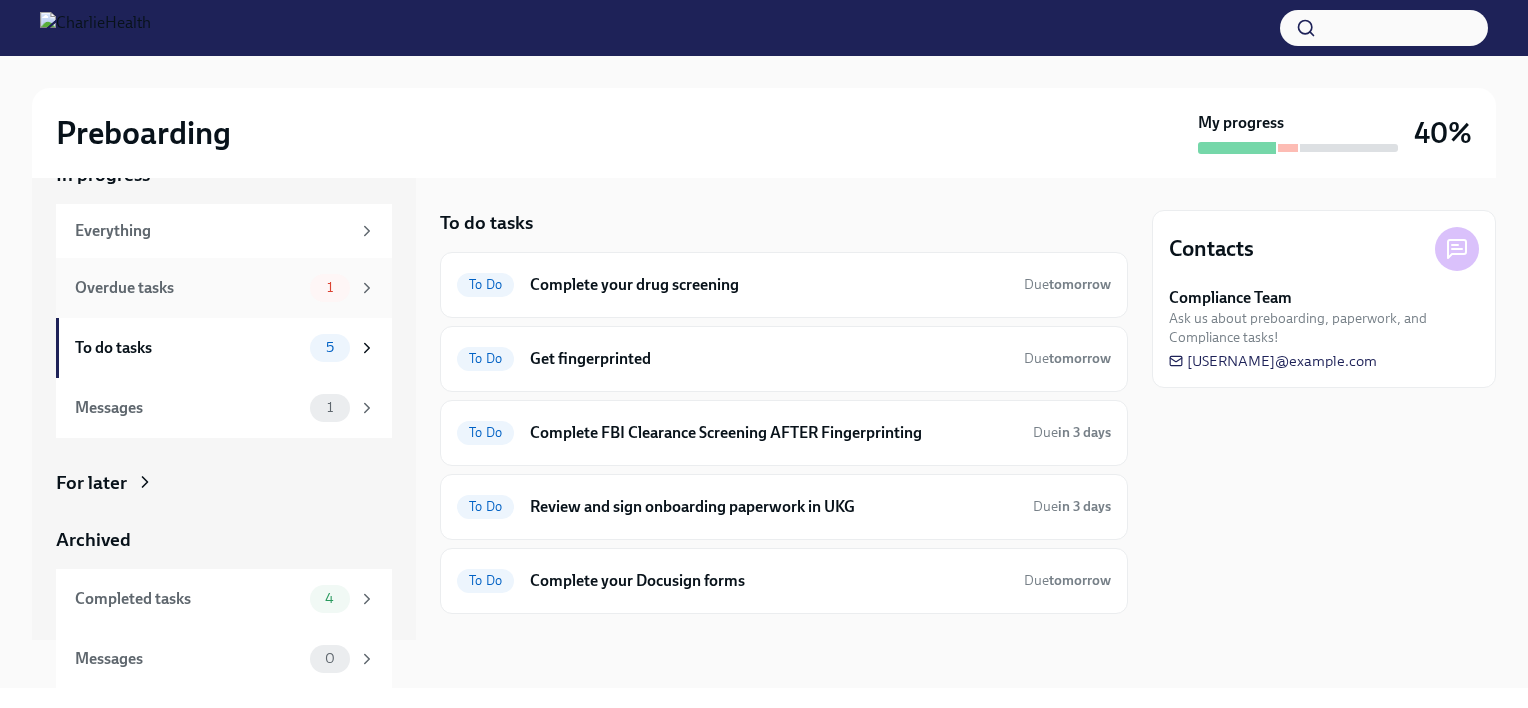 click 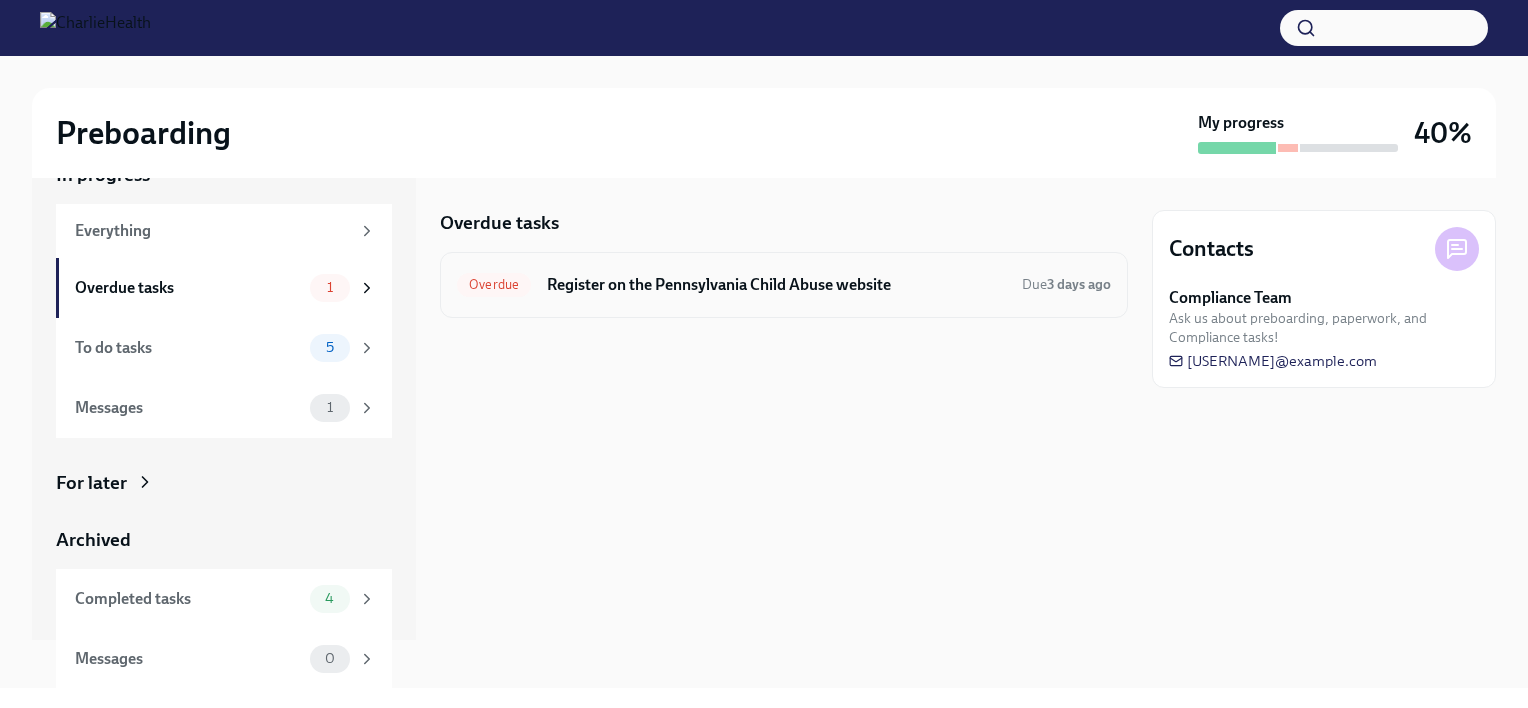 click on "Register on the Pennsylvania Child Abuse website" at bounding box center (776, 285) 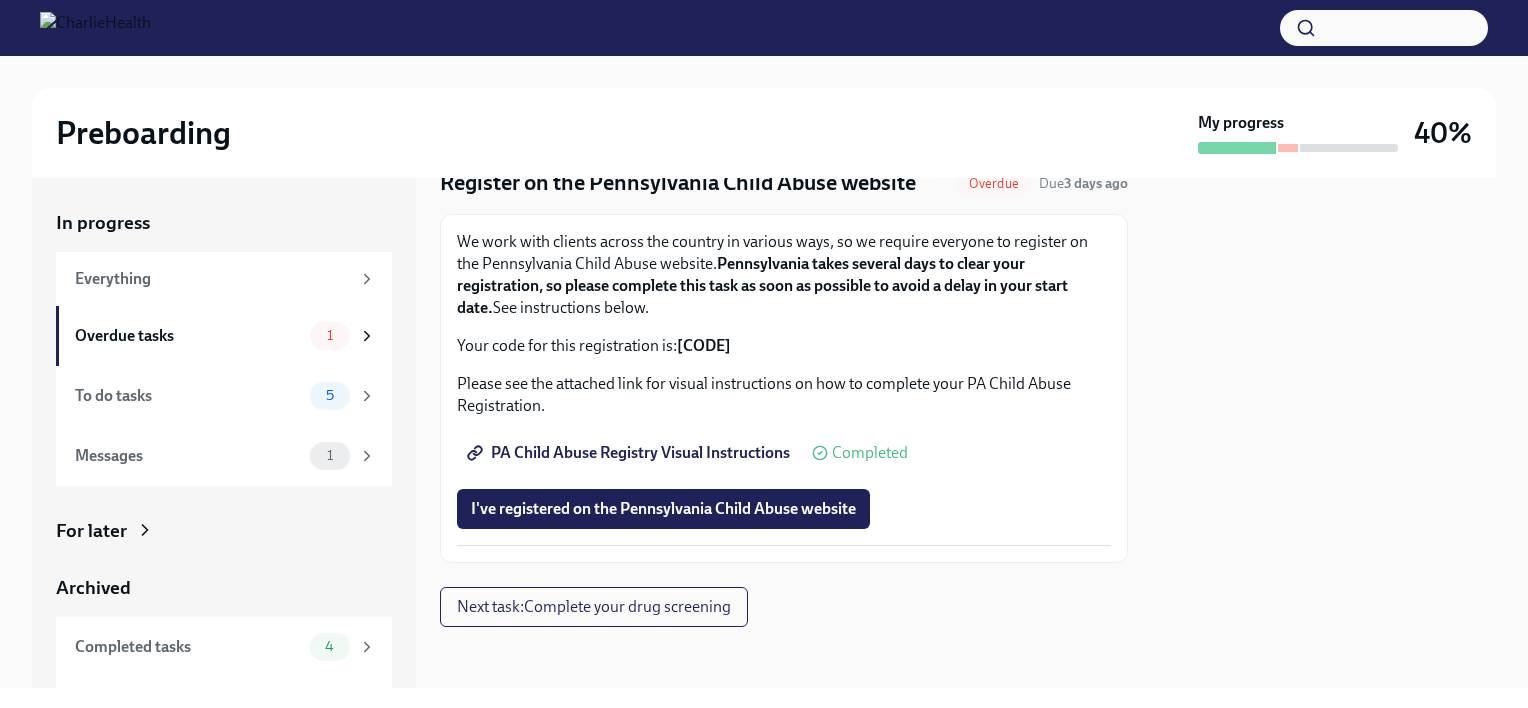 scroll, scrollTop: 84, scrollLeft: 0, axis: vertical 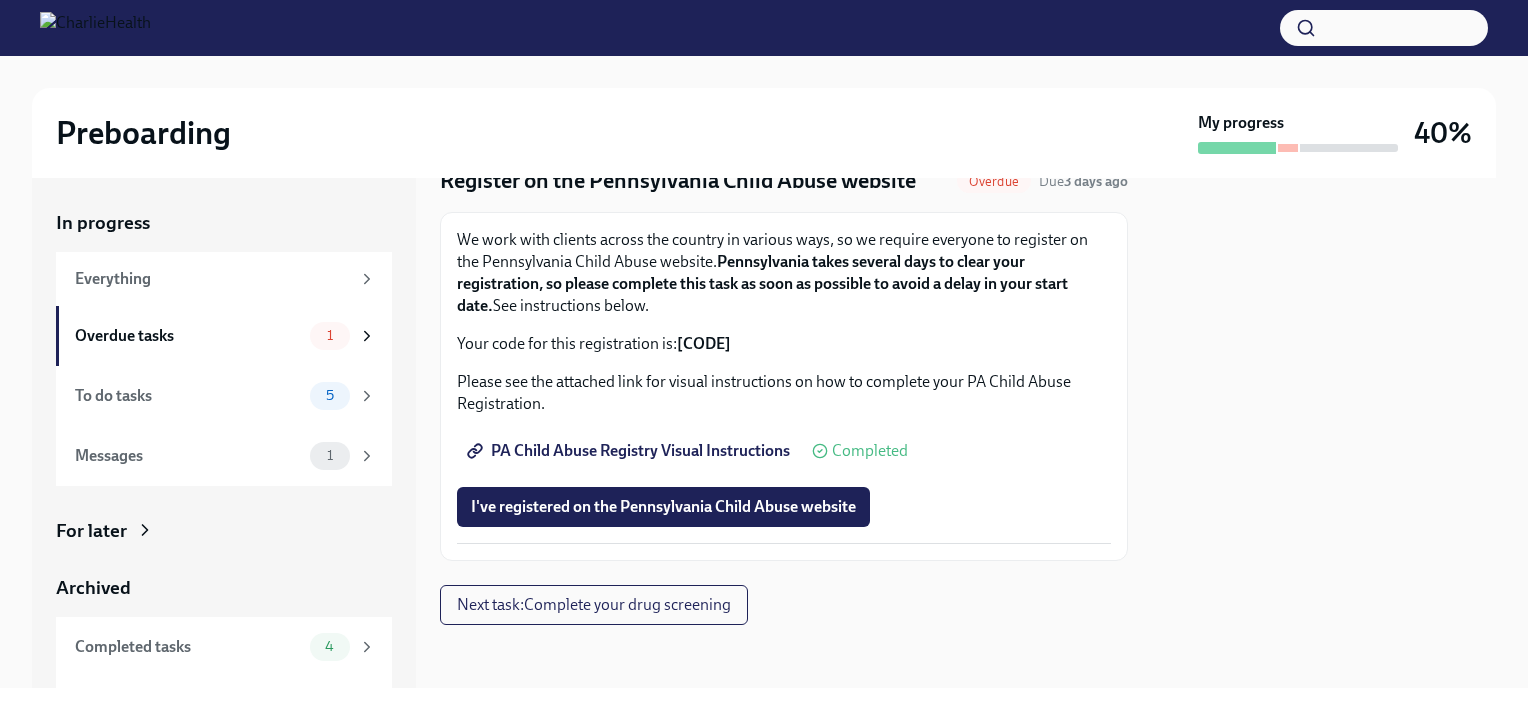 click on "3SKW77HGZK1J" at bounding box center [704, 343] 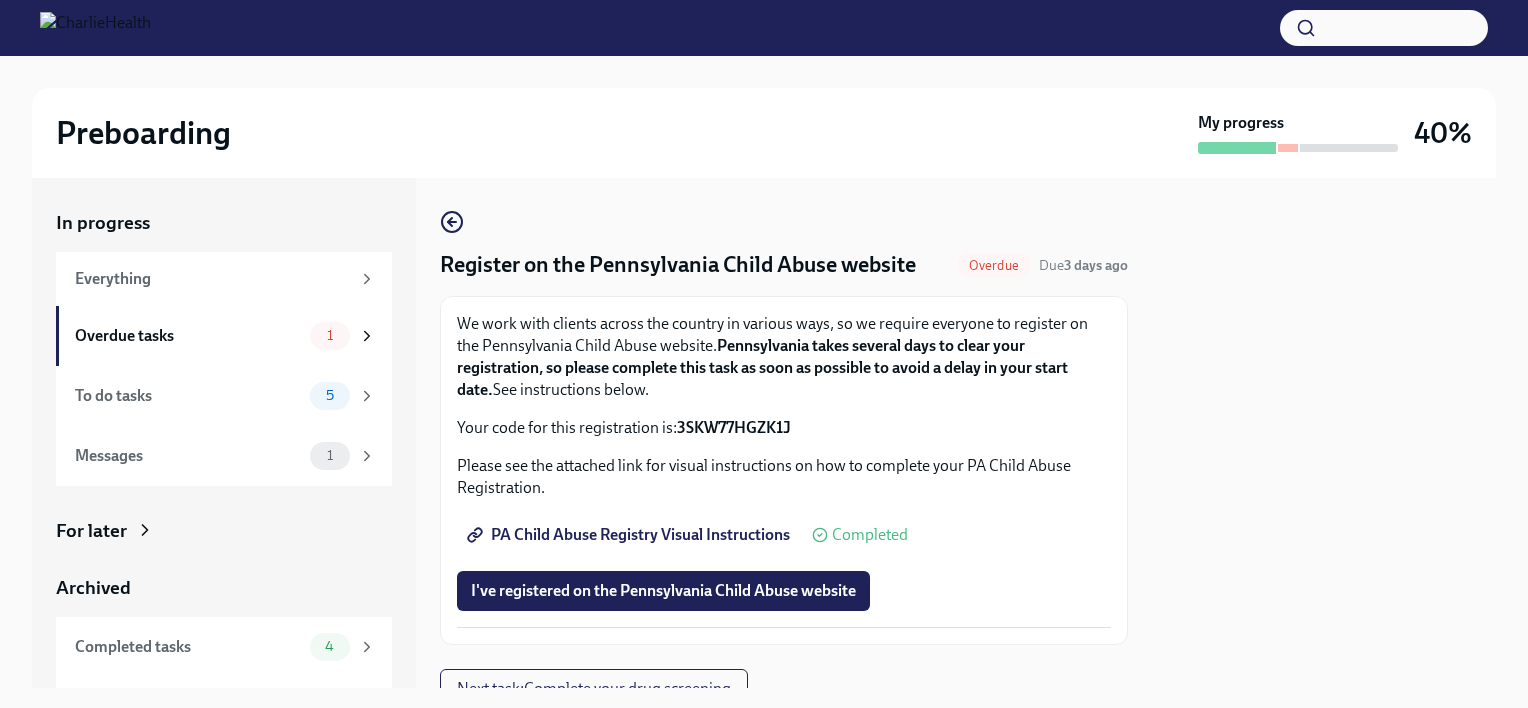 scroll, scrollTop: 0, scrollLeft: 0, axis: both 